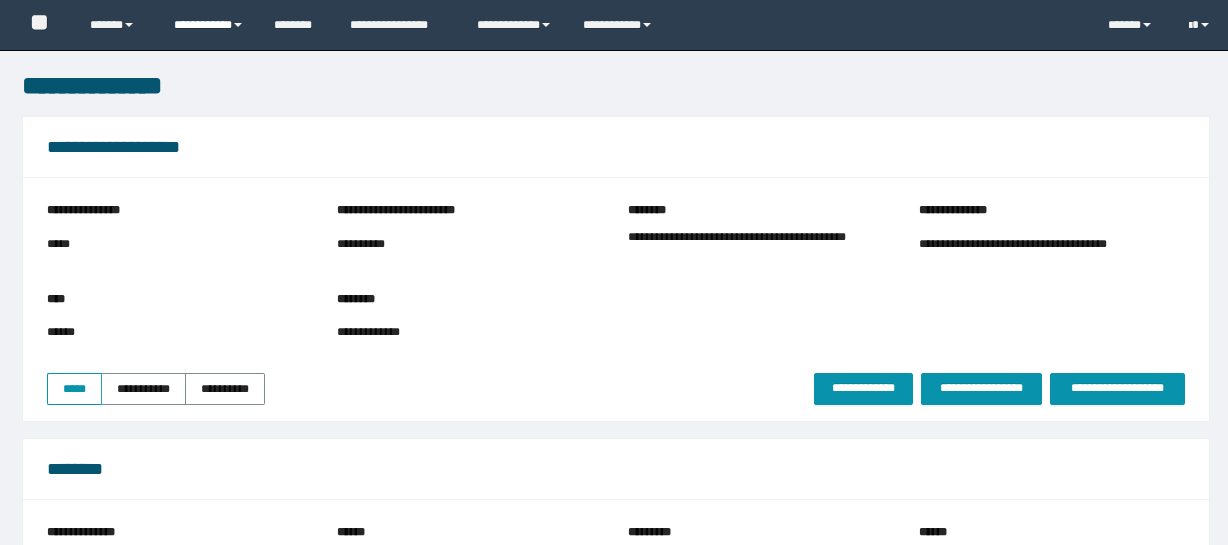 scroll, scrollTop: 0, scrollLeft: 0, axis: both 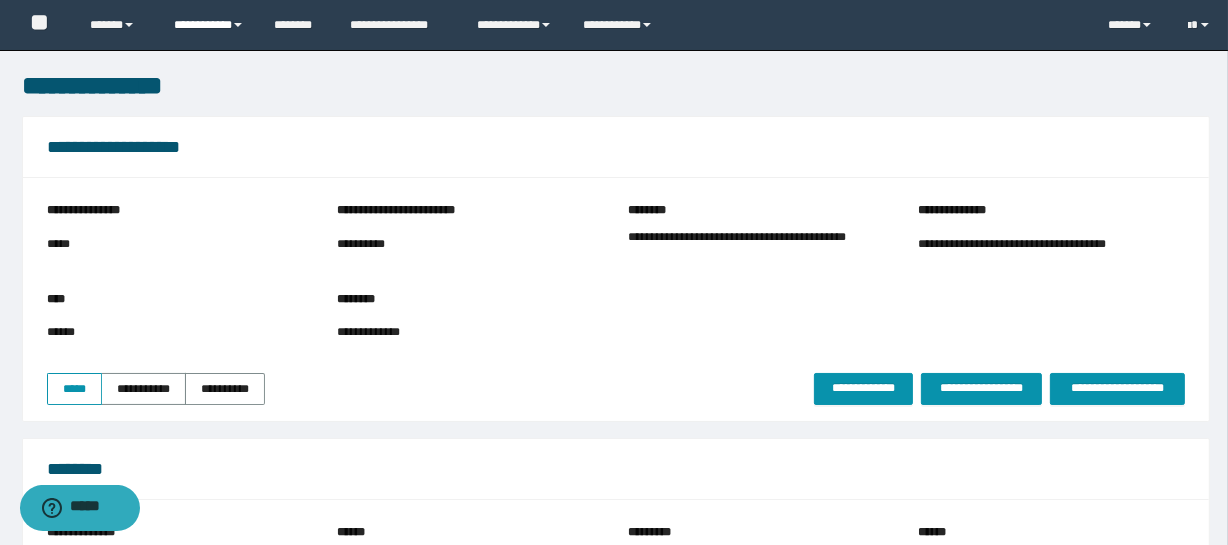 click on "**********" at bounding box center [209, 25] 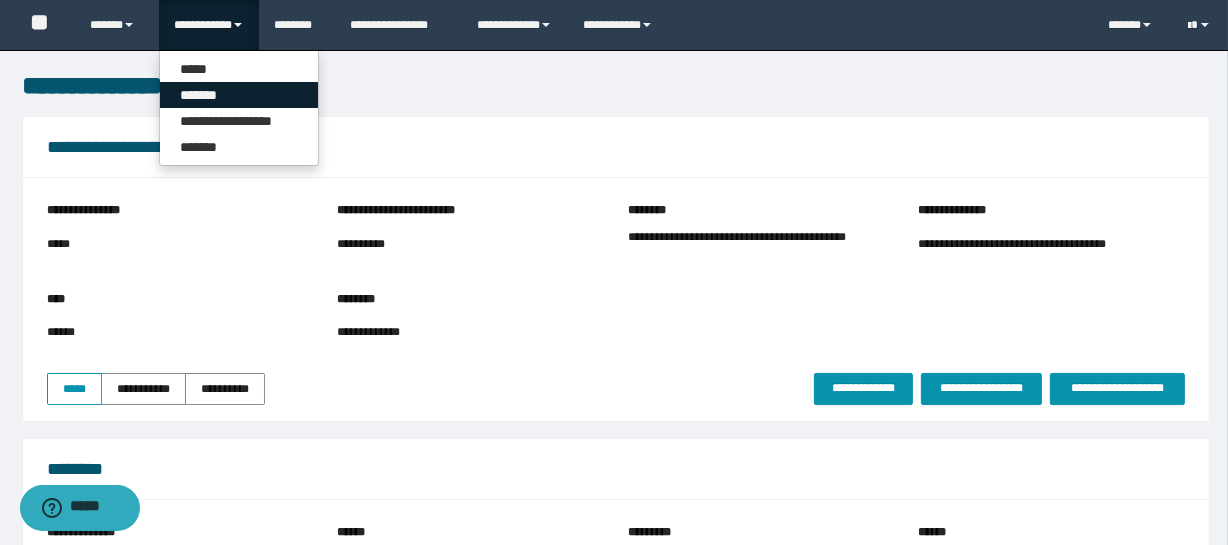 click on "*******" at bounding box center [239, 95] 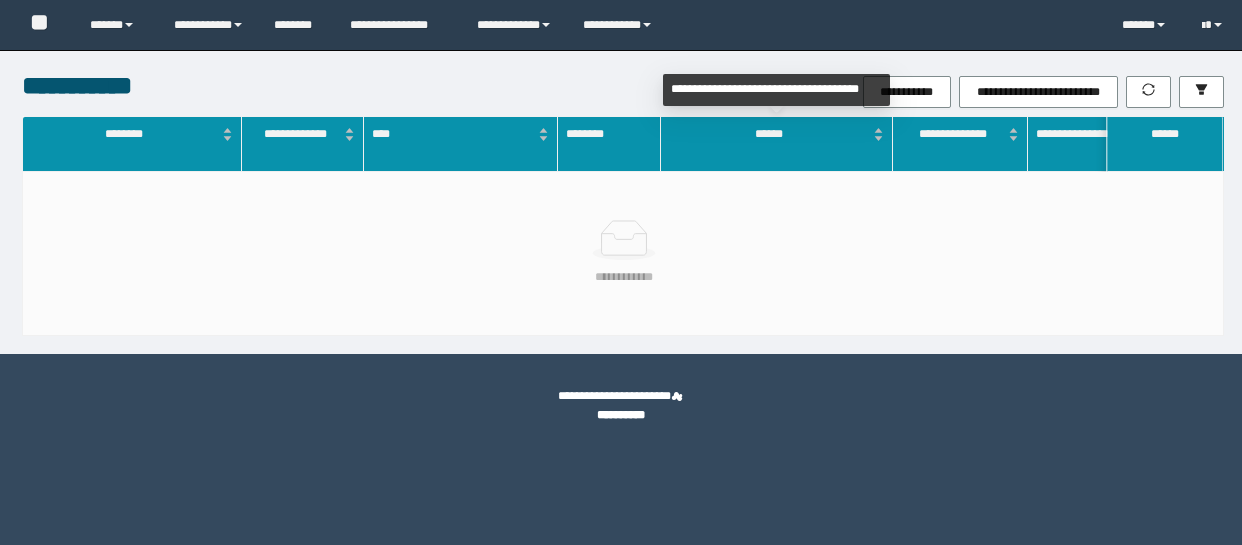 scroll, scrollTop: 0, scrollLeft: 0, axis: both 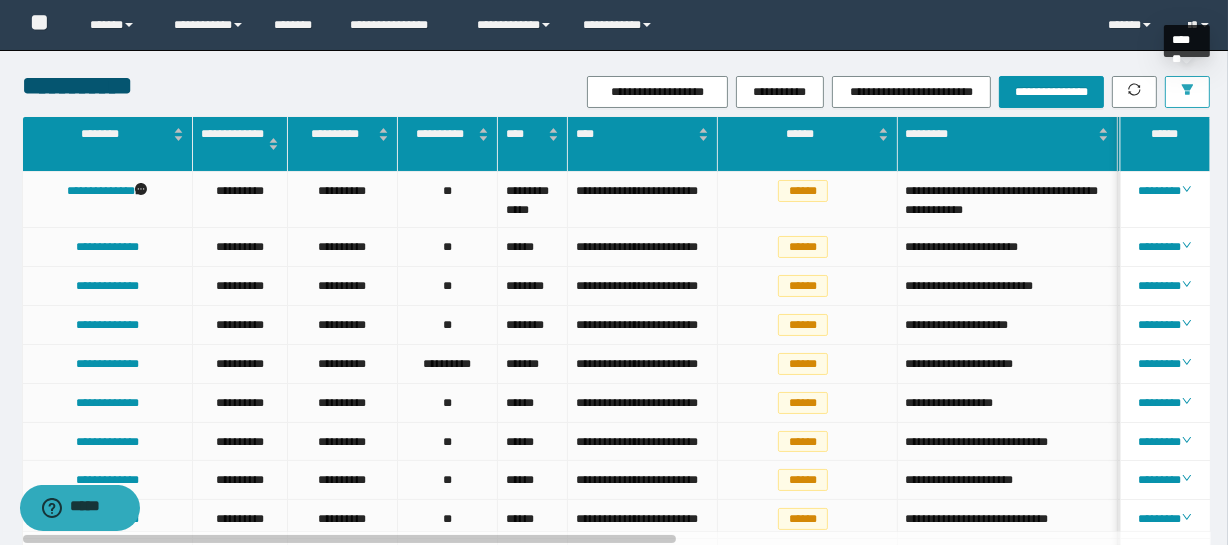 click at bounding box center (1187, 92) 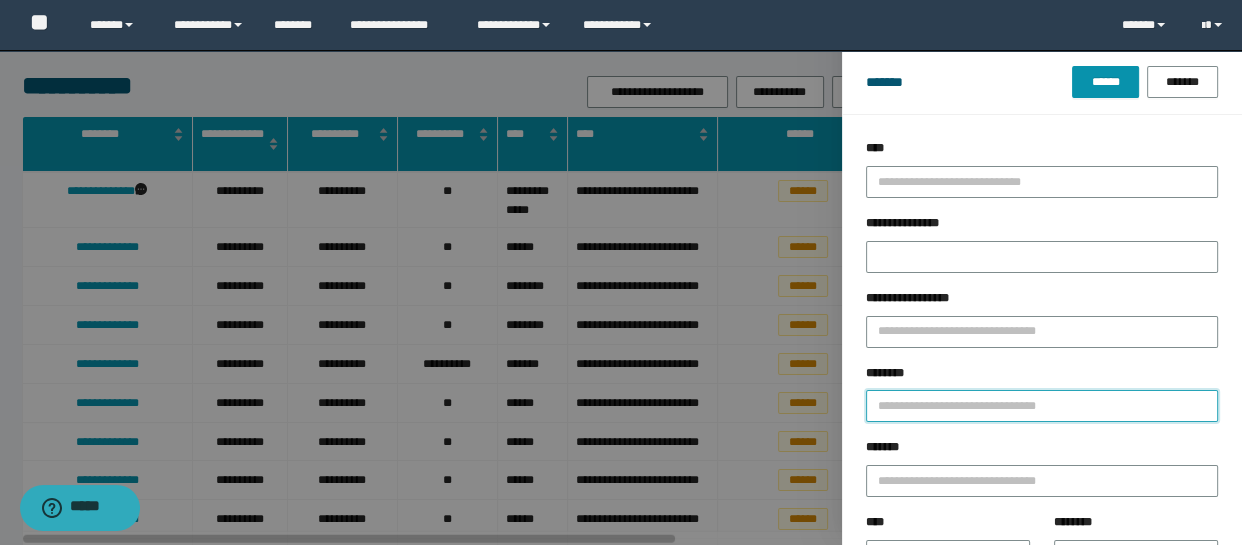 click on "********" at bounding box center [1042, 406] 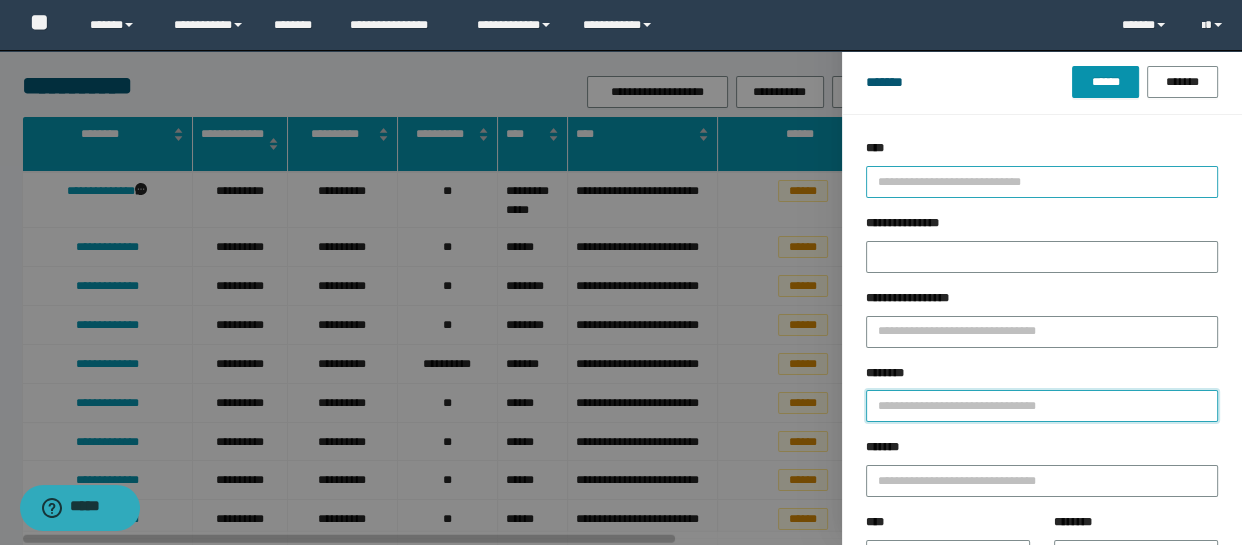paste on "********" 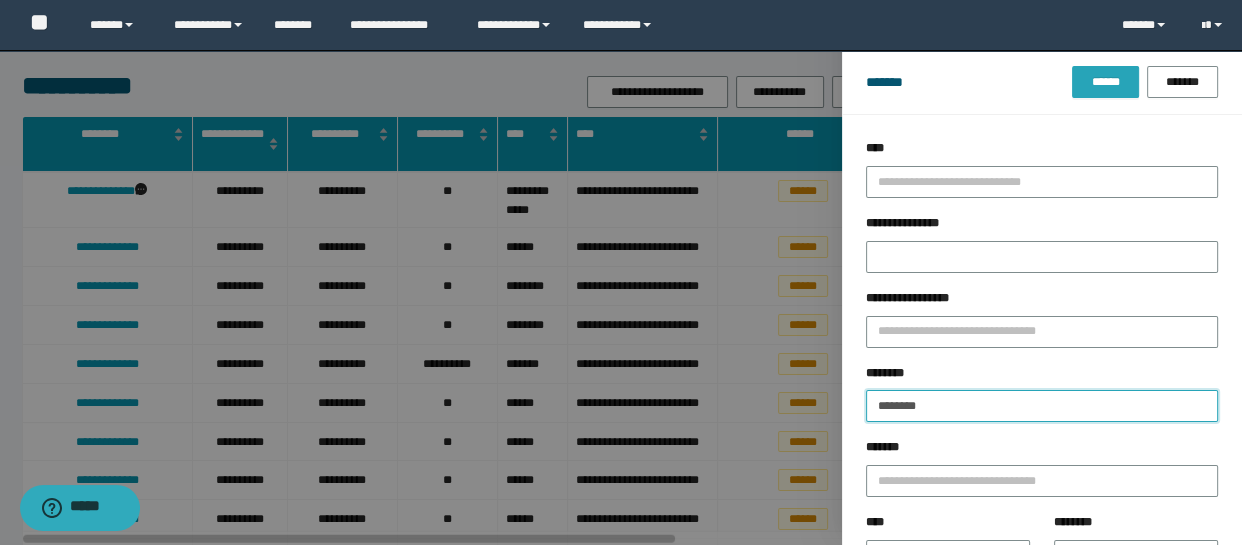type on "********" 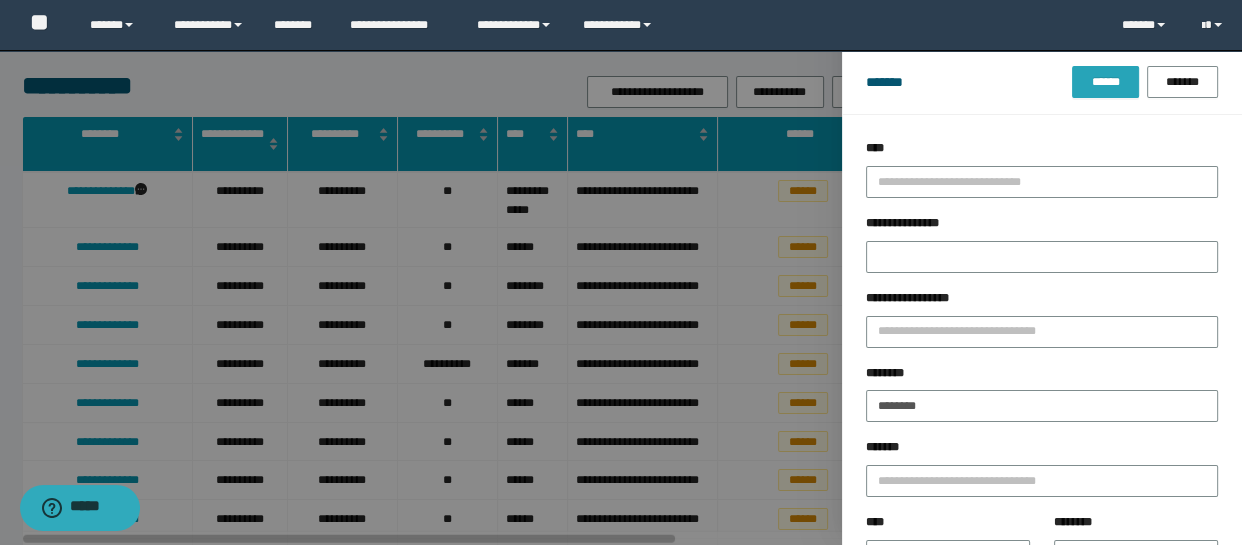 click on "******" at bounding box center (1105, 82) 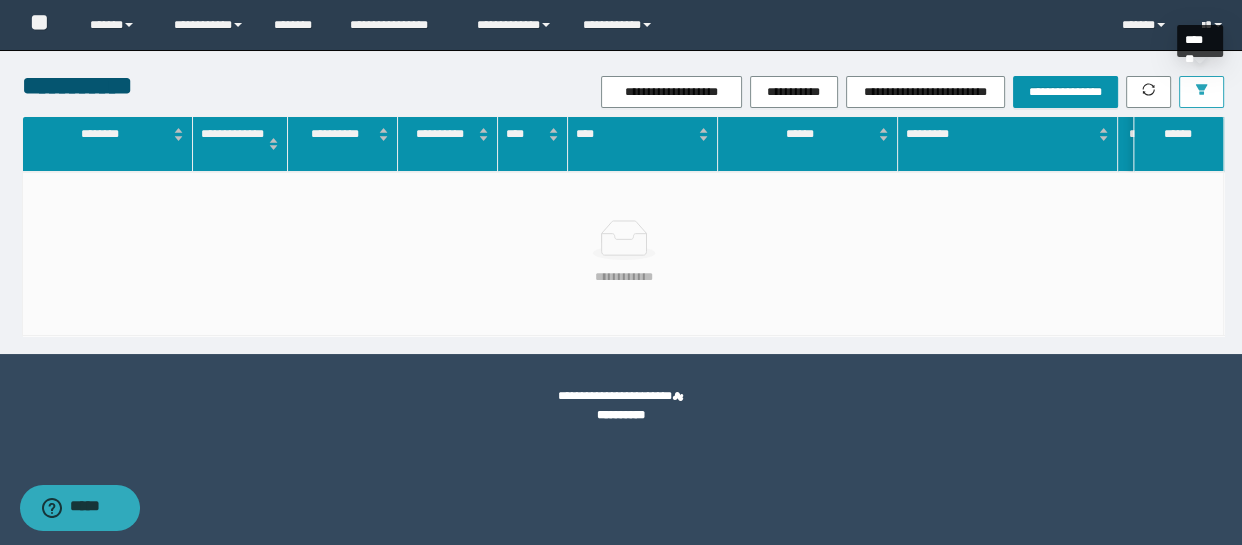 click 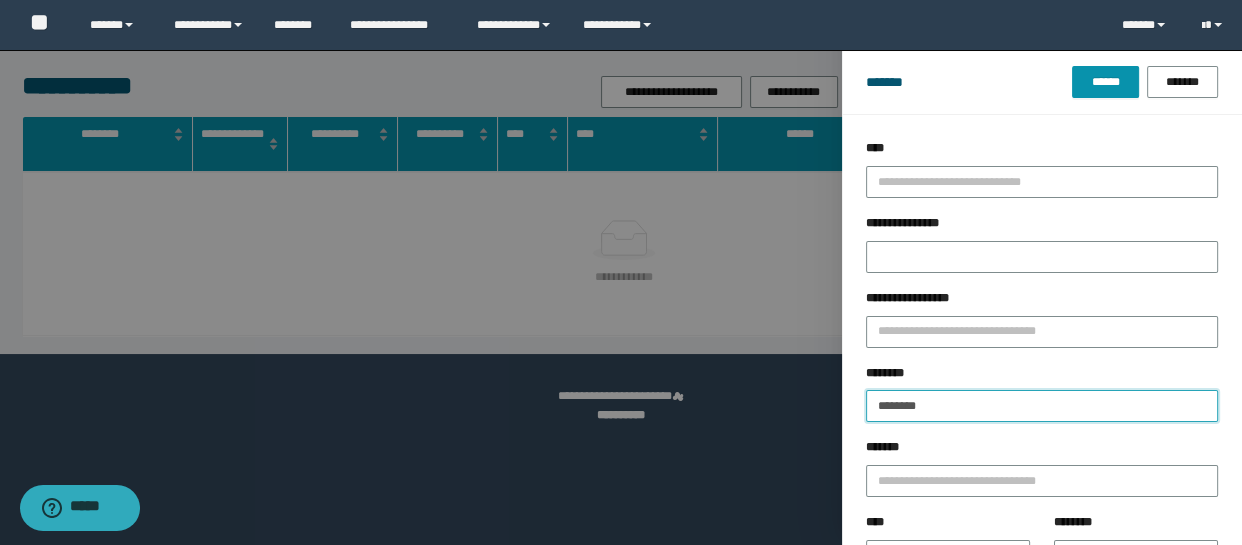 drag, startPoint x: 948, startPoint y: 414, endPoint x: 766, endPoint y: 378, distance: 185.52628 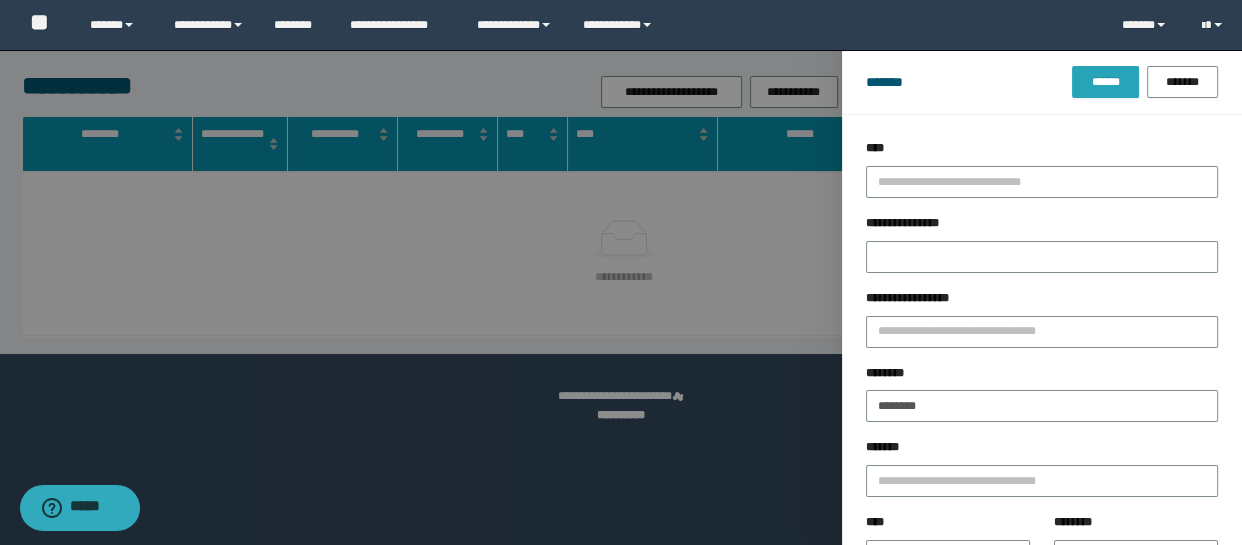 click on "******" at bounding box center (1105, 82) 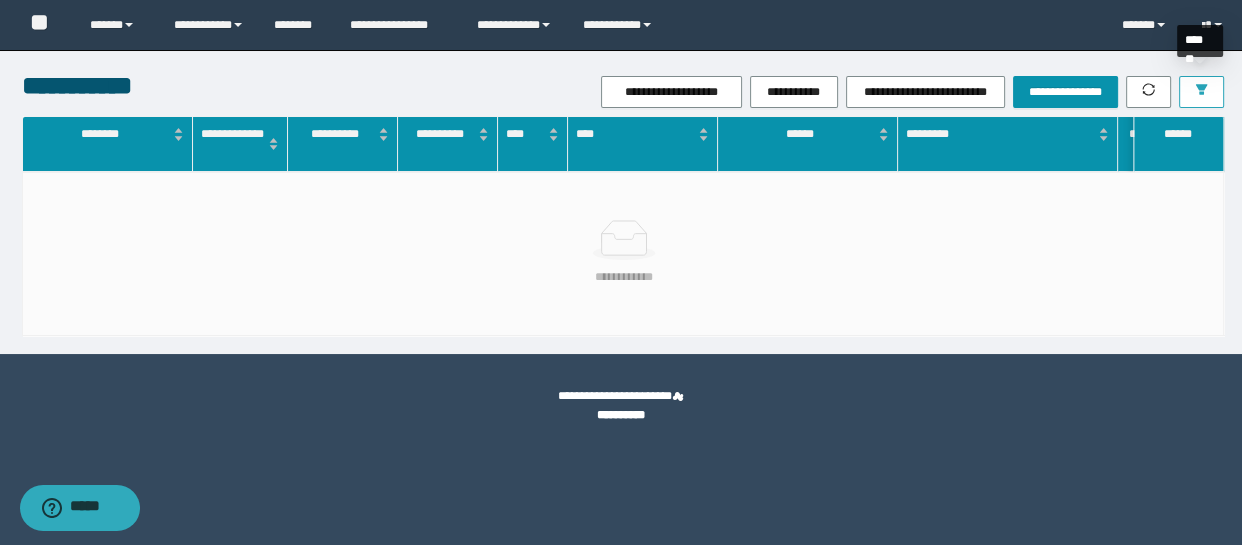 click at bounding box center (1201, 92) 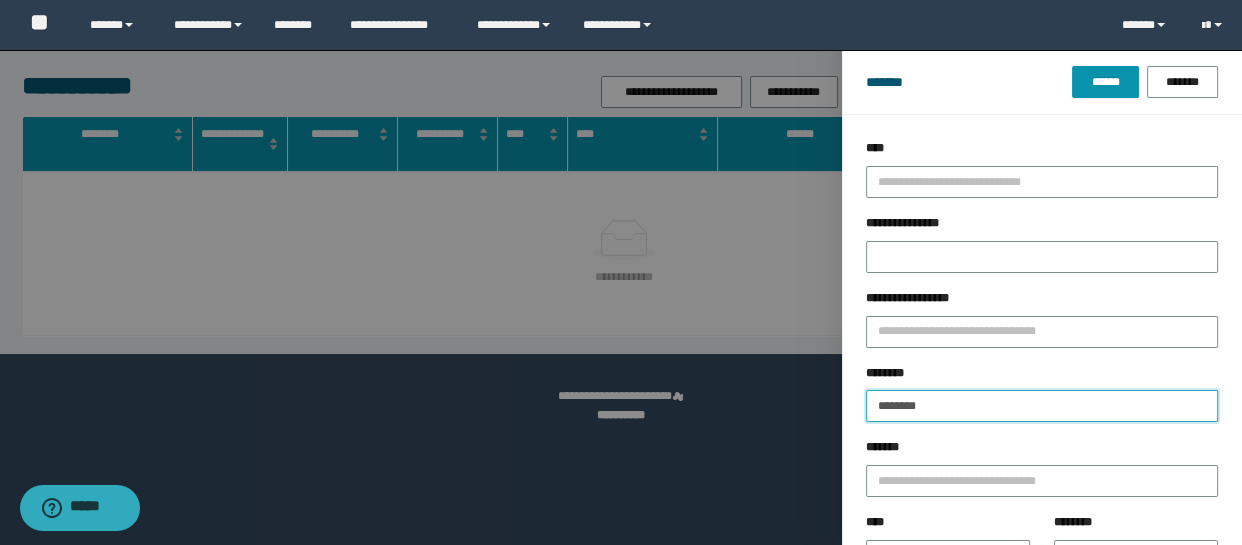 drag, startPoint x: 954, startPoint y: 419, endPoint x: 827, endPoint y: 403, distance: 128.0039 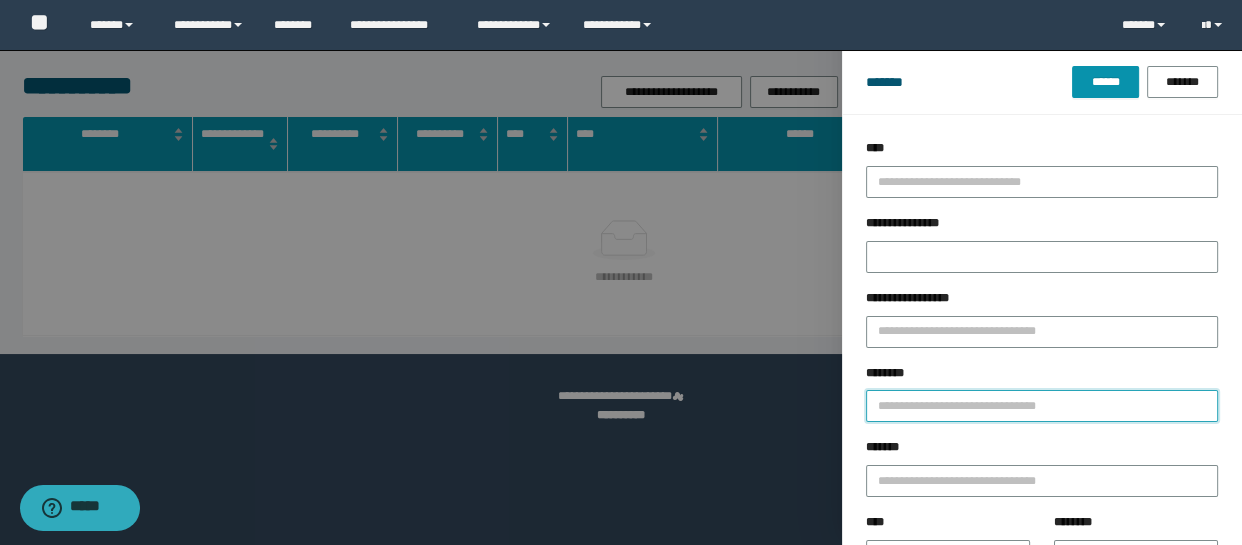 paste on "********" 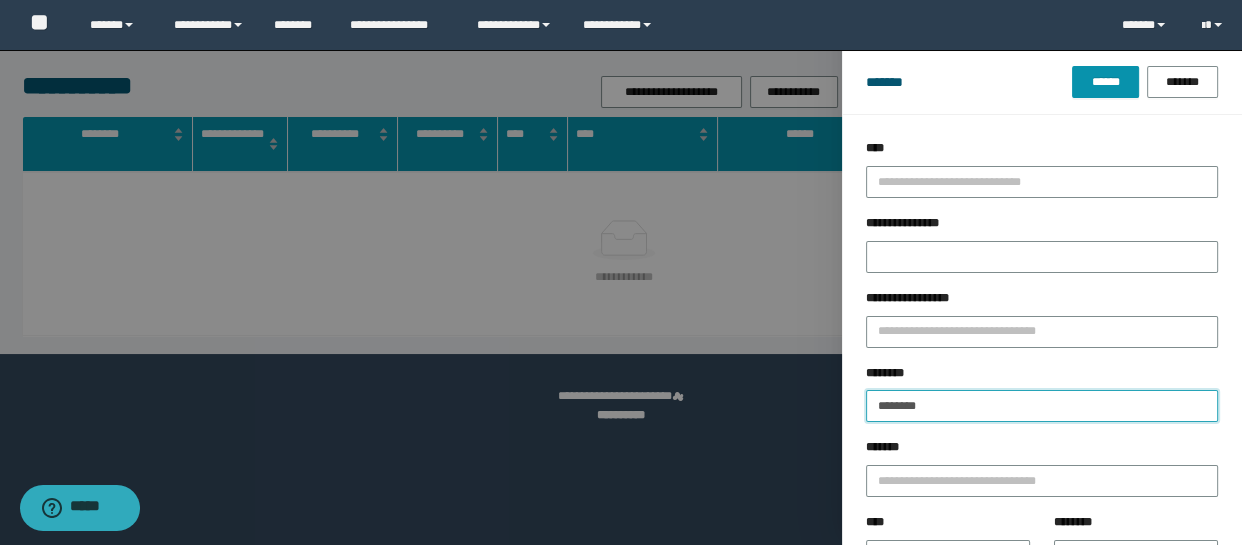 click on "********" at bounding box center (1042, 406) 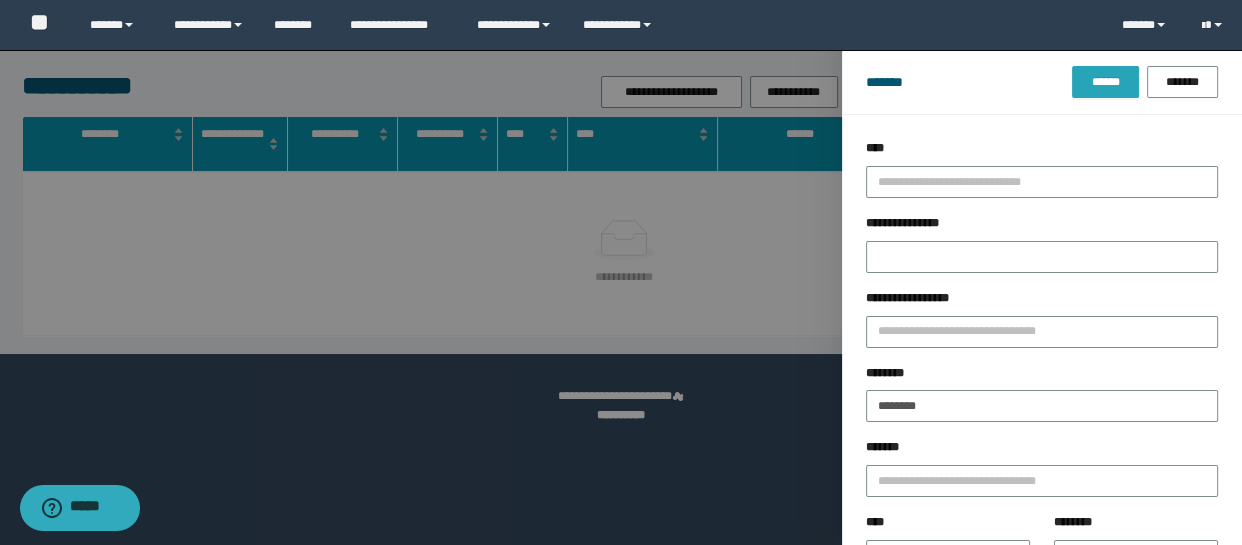 click on "******" at bounding box center [1105, 82] 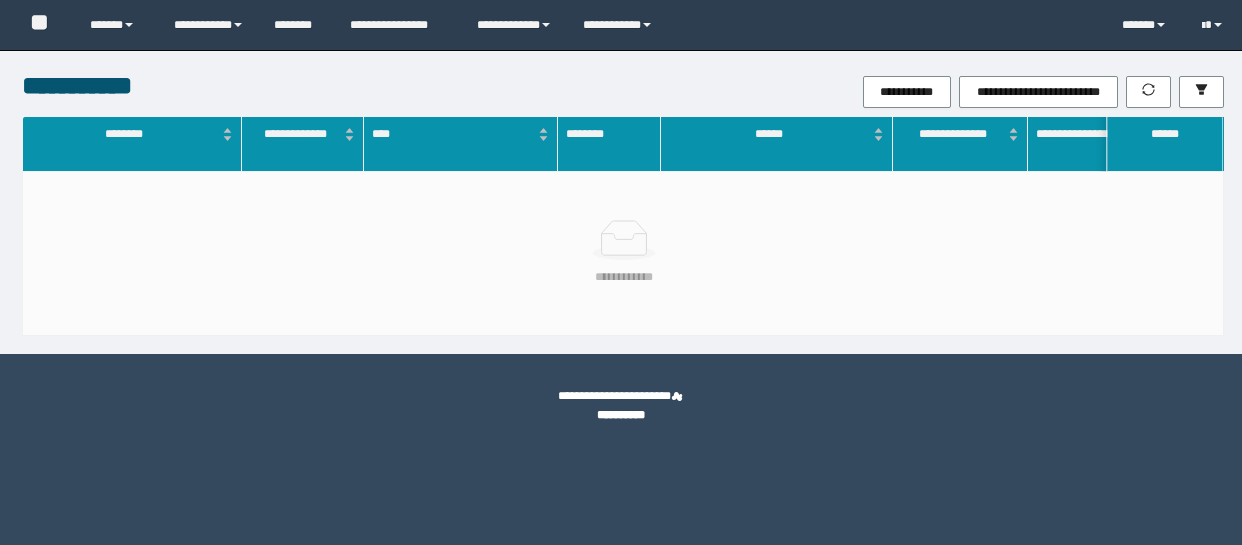 scroll, scrollTop: 0, scrollLeft: 0, axis: both 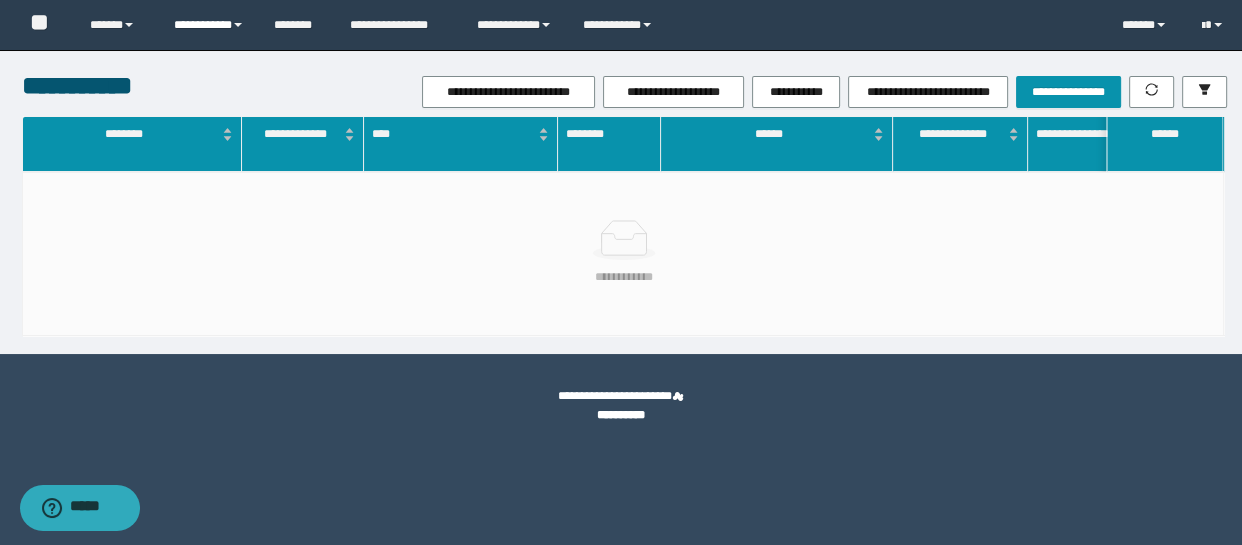 click on "**********" at bounding box center (209, 25) 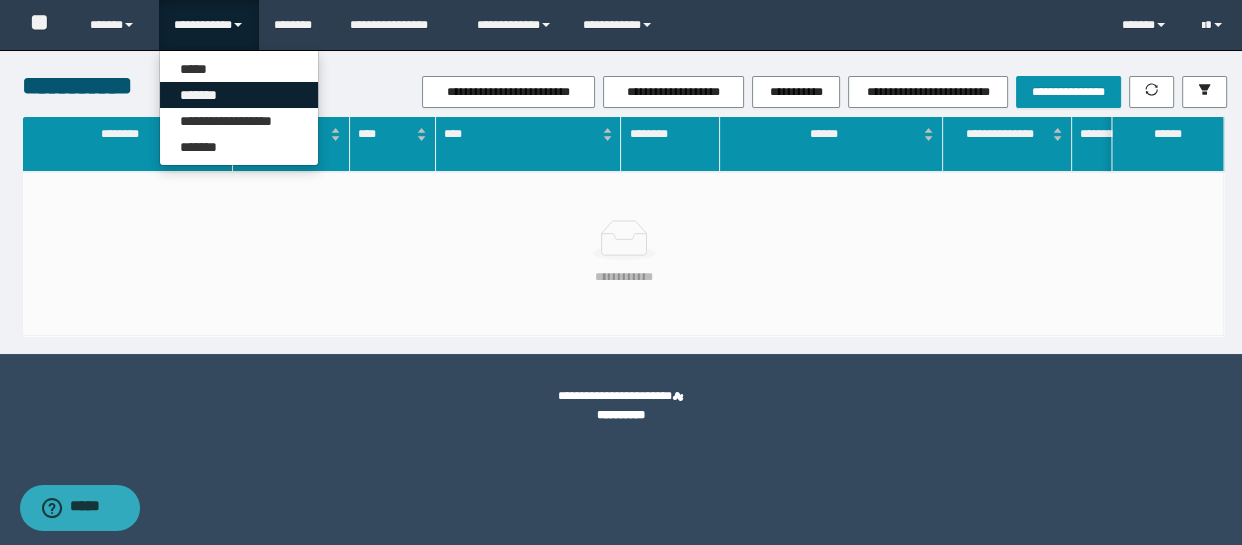 click on "*******" at bounding box center [239, 95] 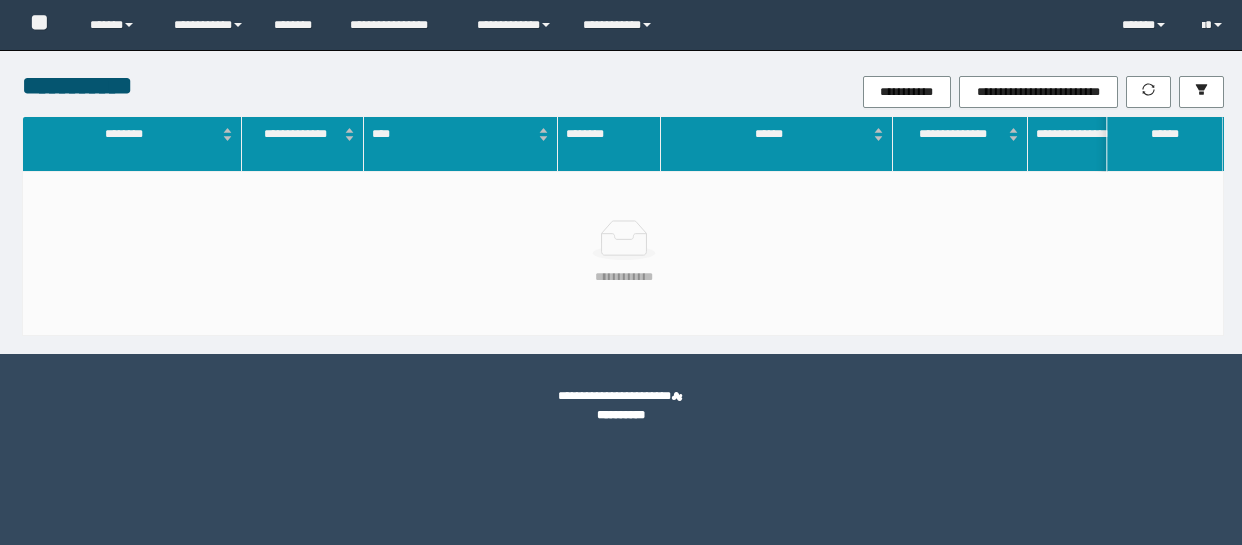 scroll, scrollTop: 0, scrollLeft: 0, axis: both 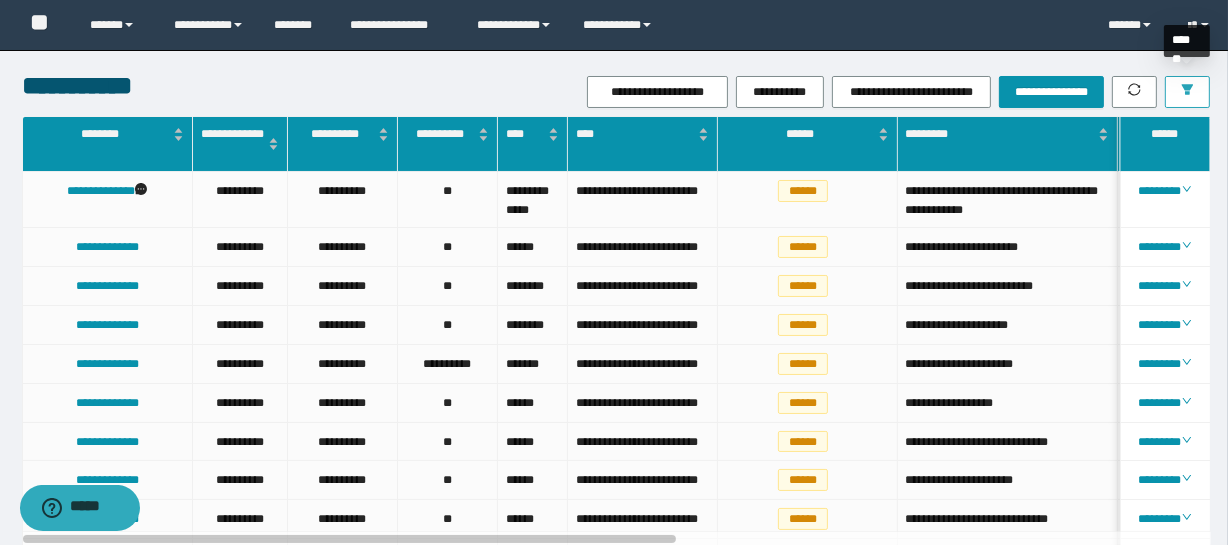 click at bounding box center [1187, 92] 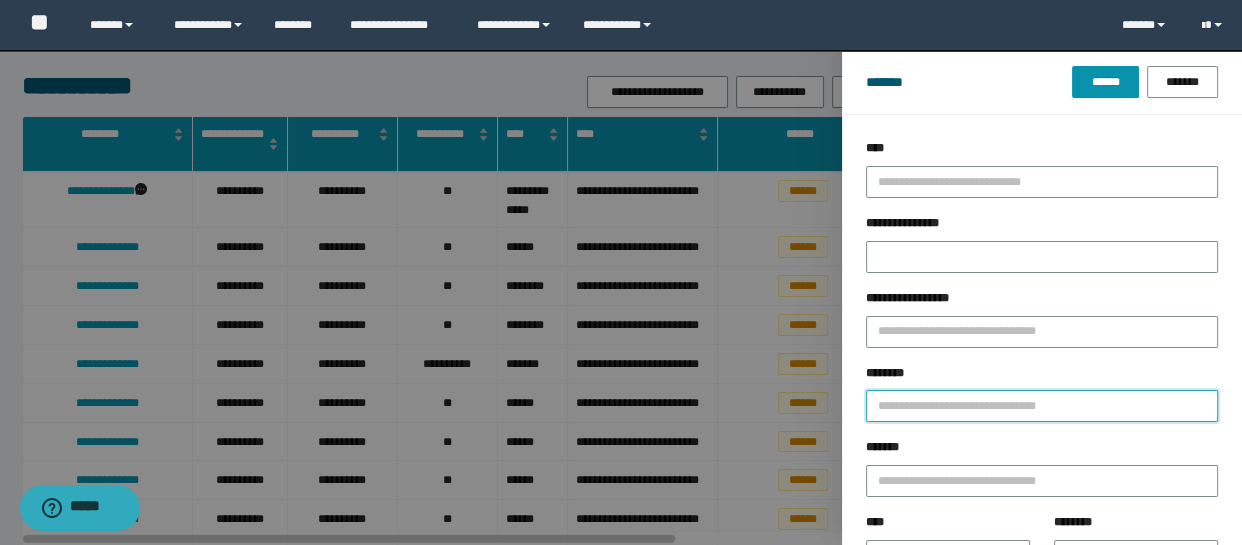 click on "********" at bounding box center [1042, 406] 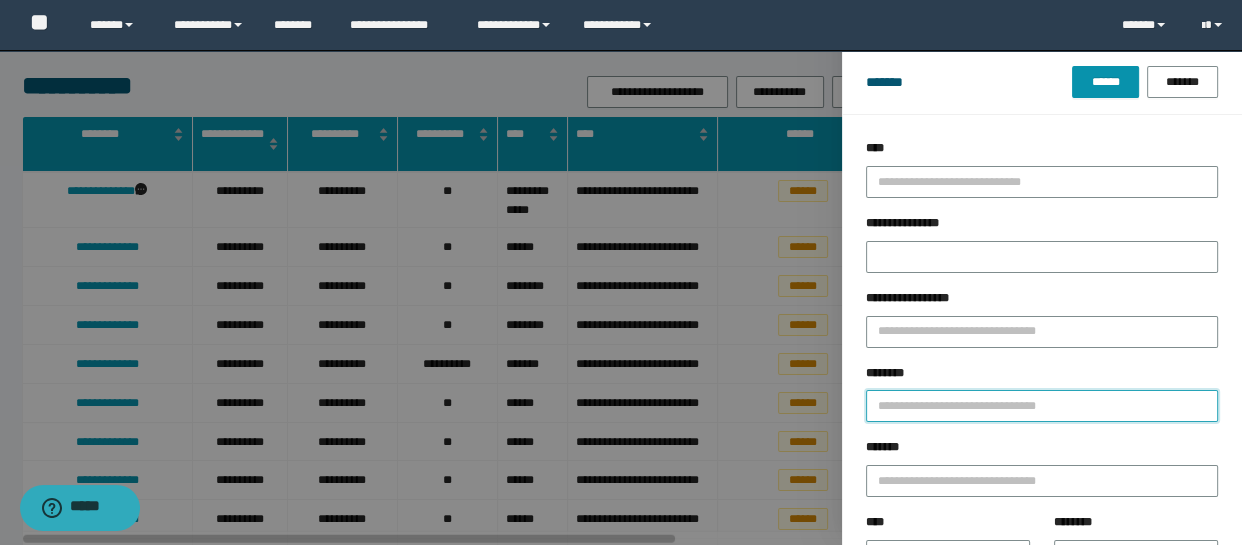 type on "********" 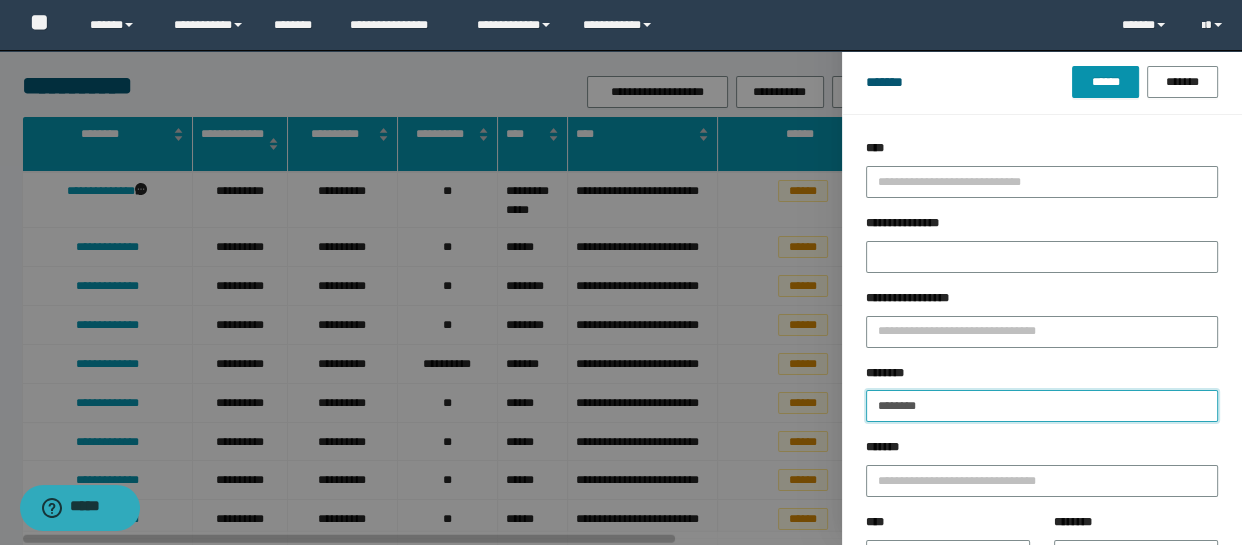type on "********" 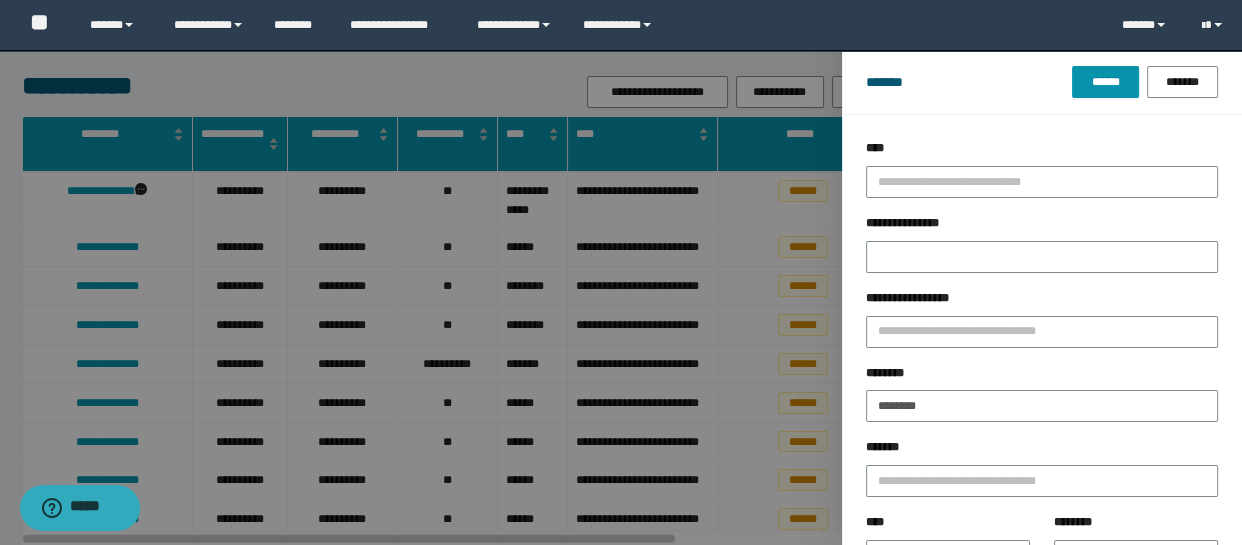 click on "******* ****** *******" at bounding box center (1042, 82) 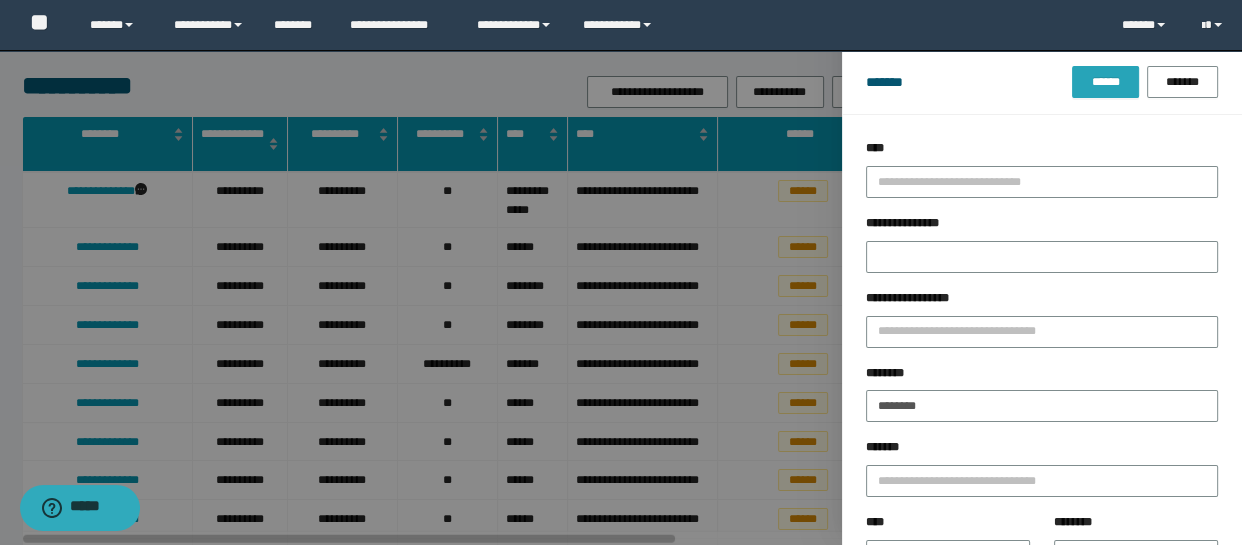 click on "******" at bounding box center [1105, 82] 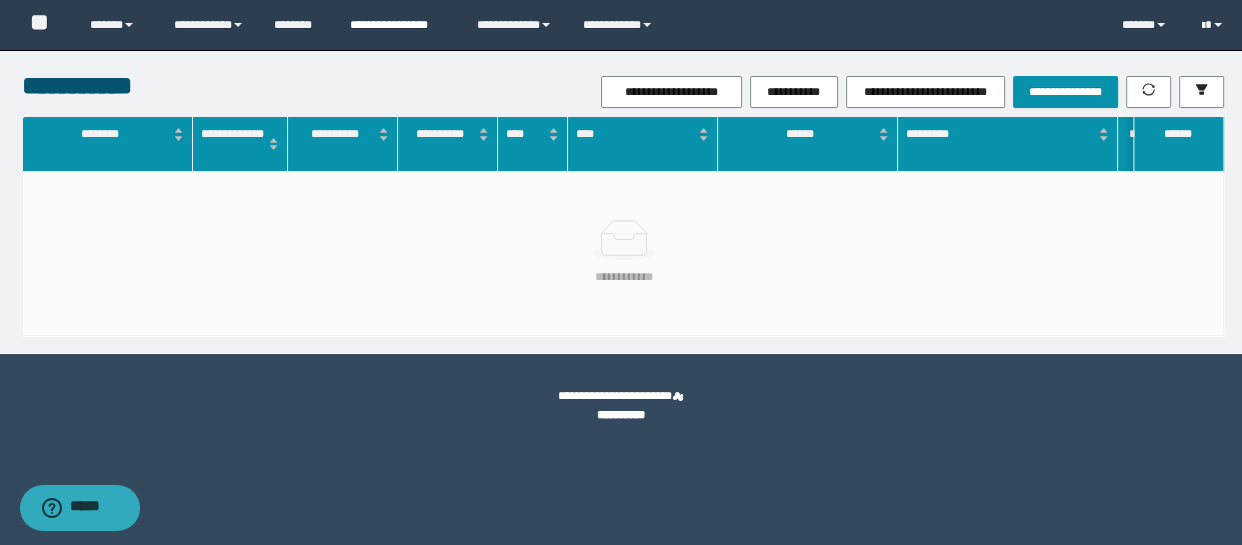 click on "**********" at bounding box center [398, 25] 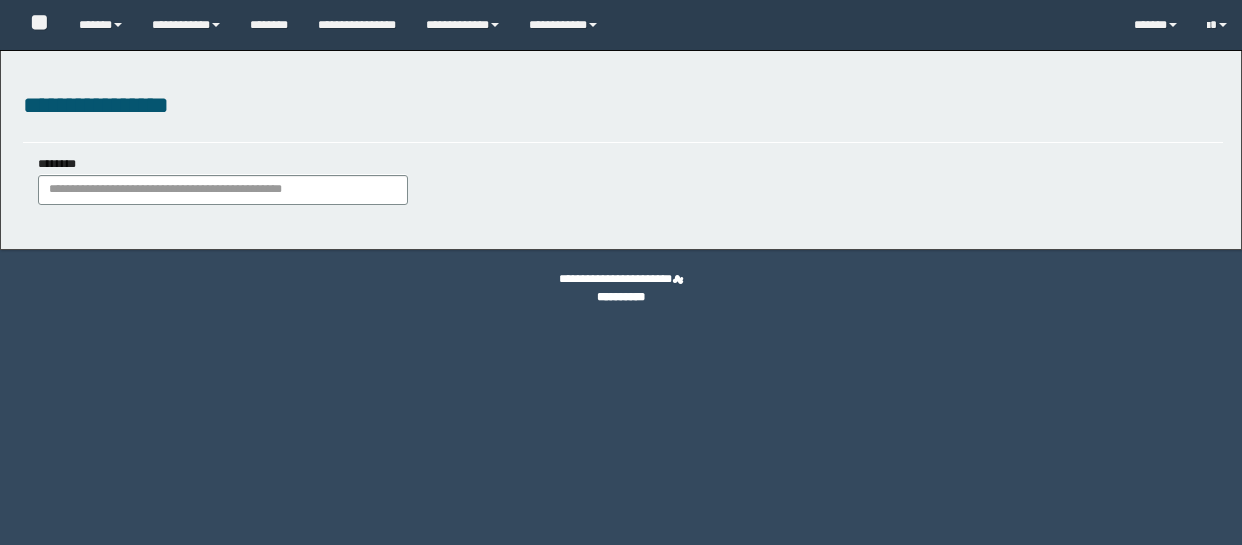 scroll, scrollTop: 0, scrollLeft: 0, axis: both 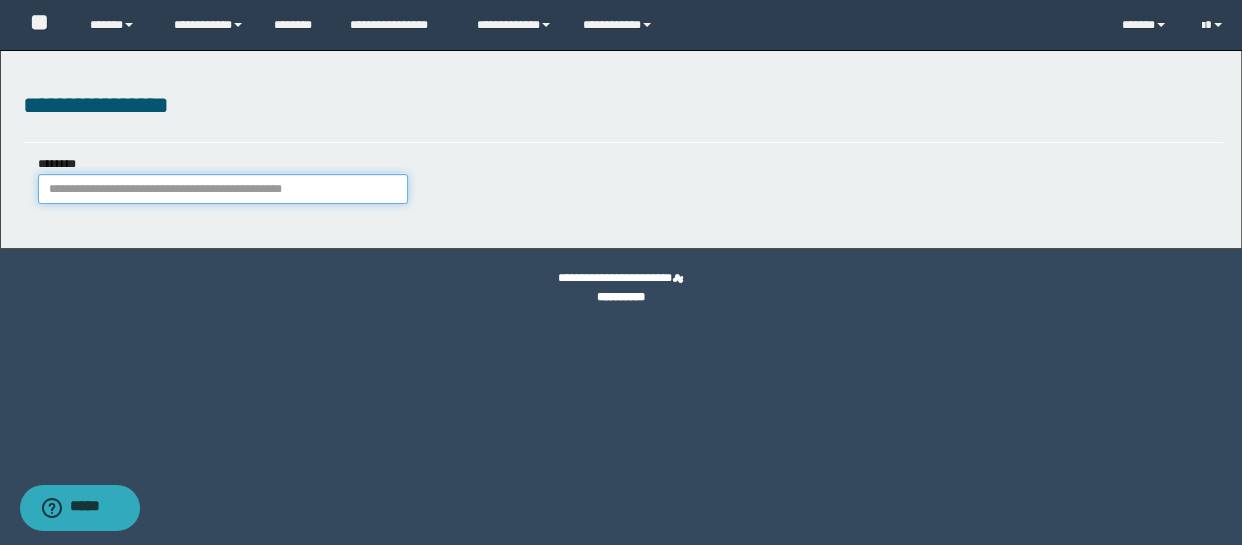 click on "********" at bounding box center [223, 189] 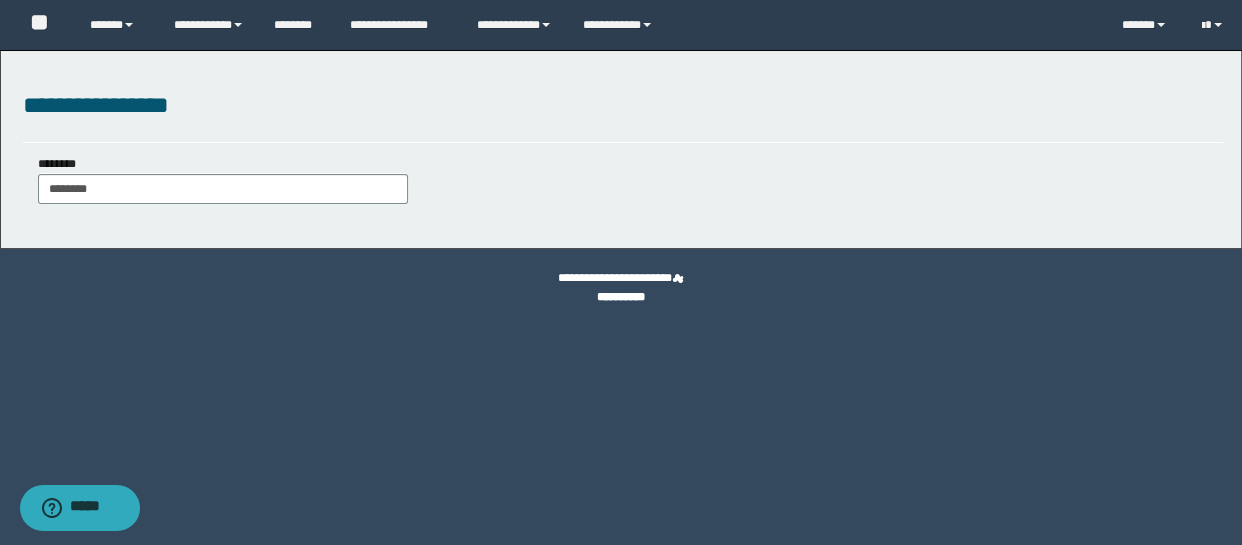 click on "**********" at bounding box center [621, 149] 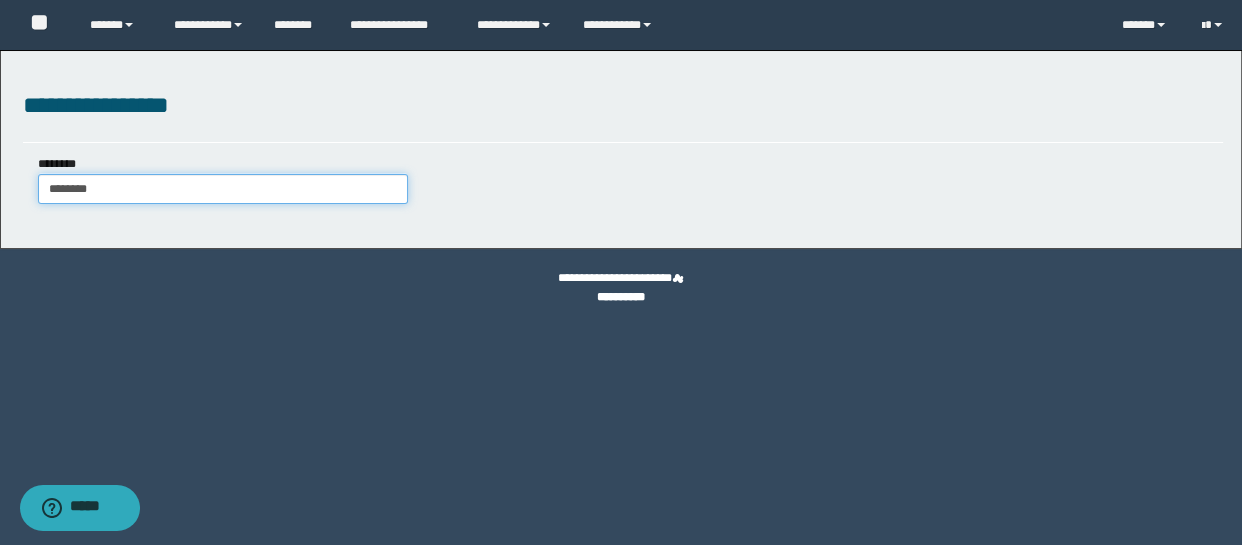 drag, startPoint x: 119, startPoint y: 192, endPoint x: 0, endPoint y: 74, distance: 167.5858 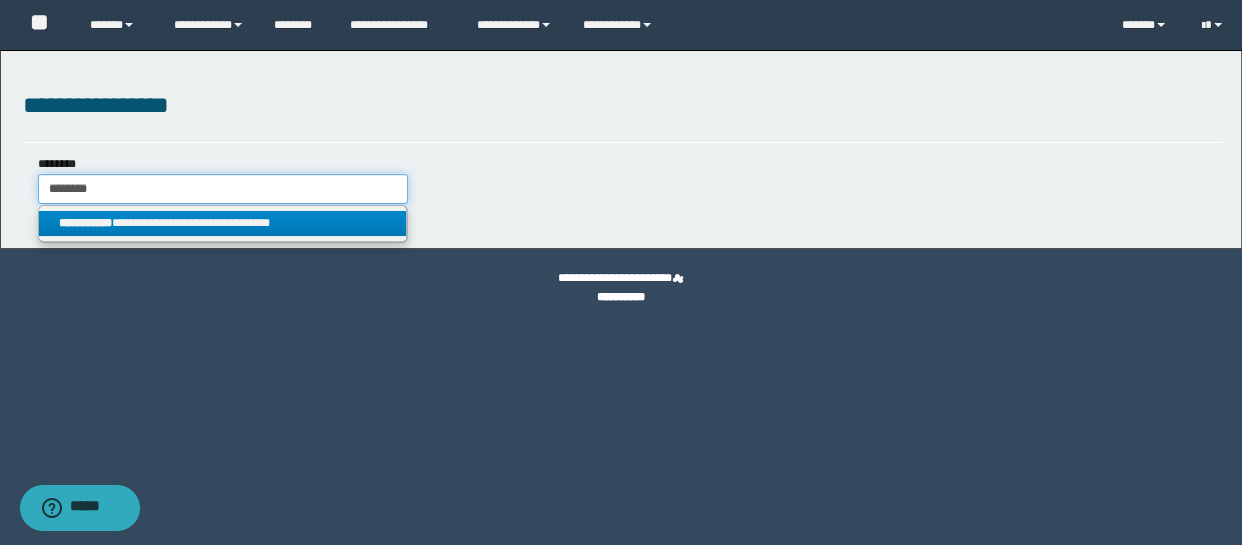 type on "********" 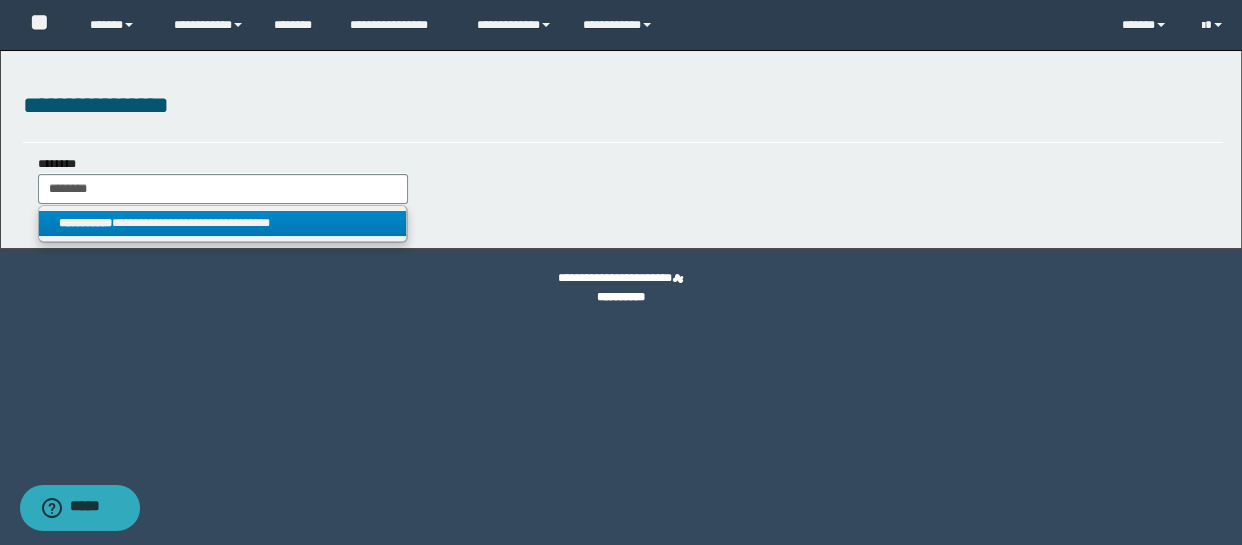 click on "**********" at bounding box center (222, 223) 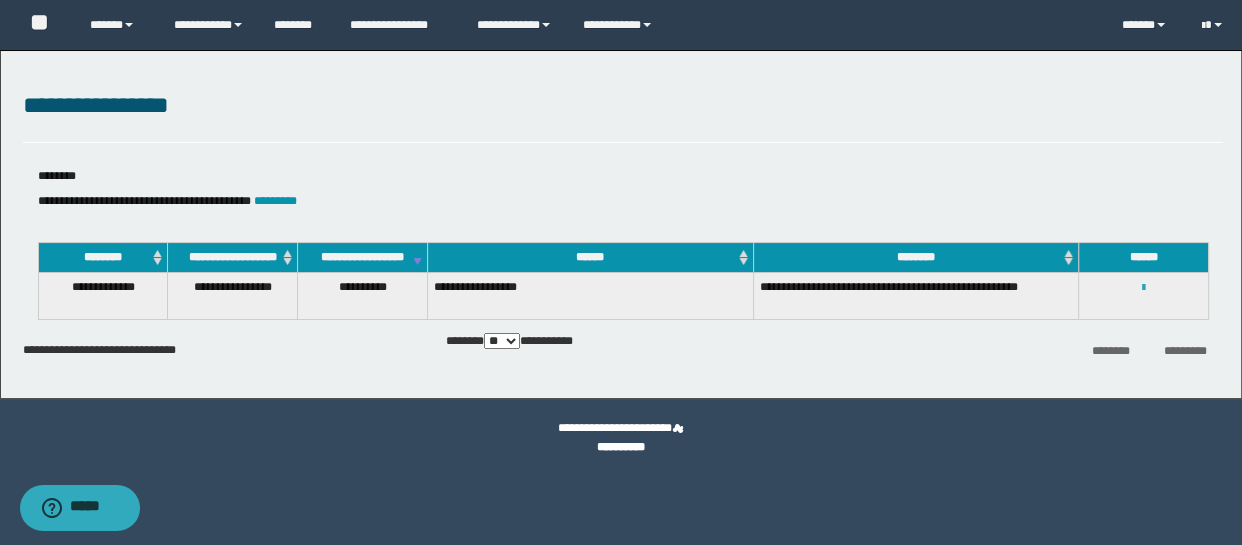 click at bounding box center [1143, 288] 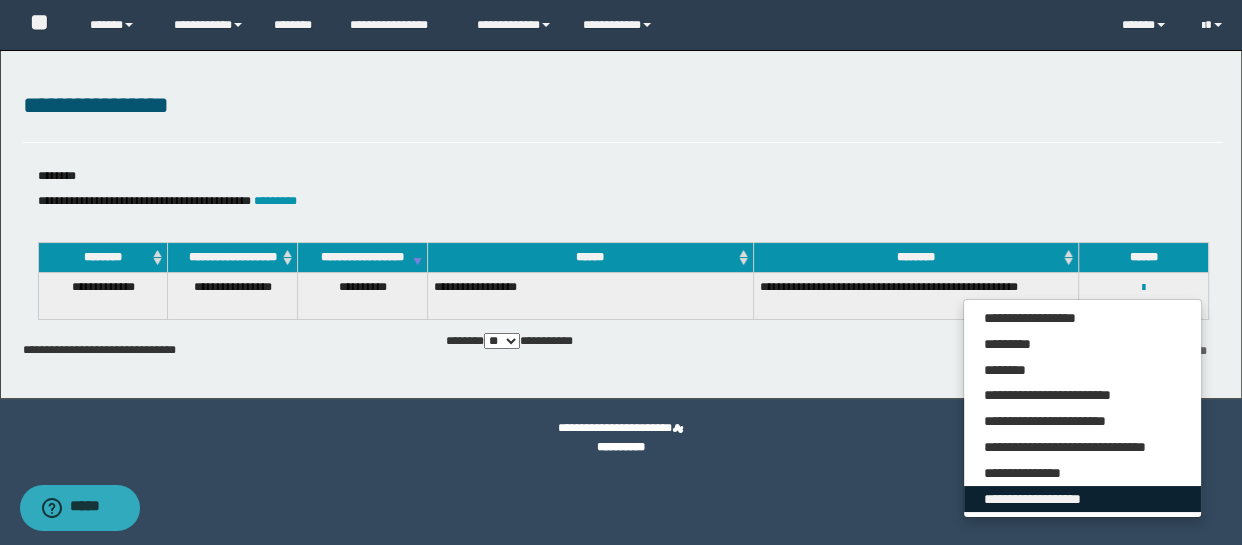 click on "**********" at bounding box center (1082, 499) 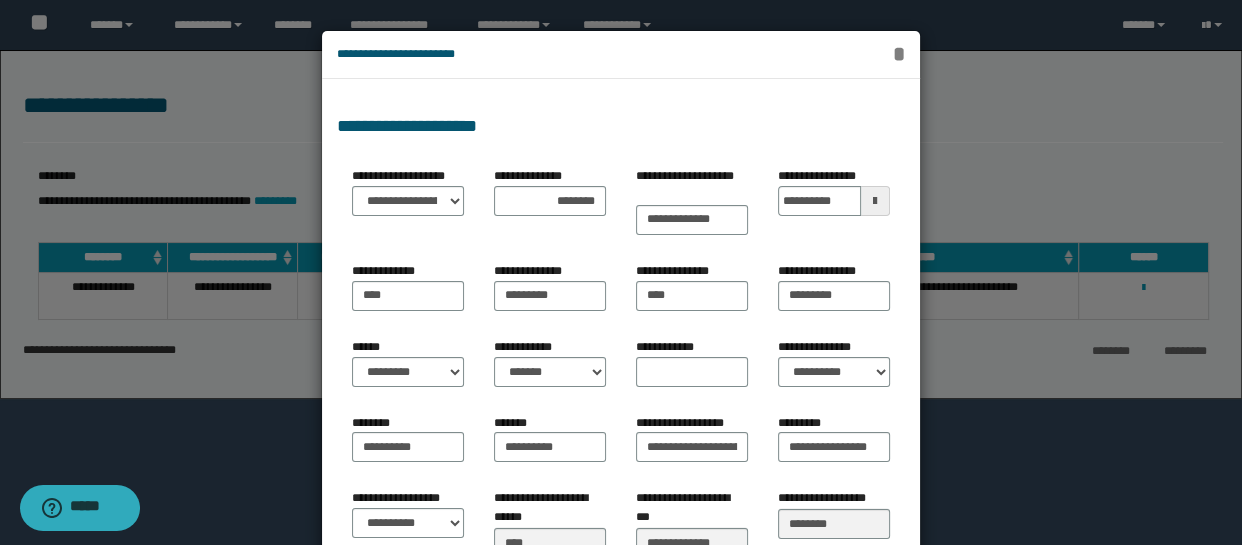 click on "*" at bounding box center (899, 54) 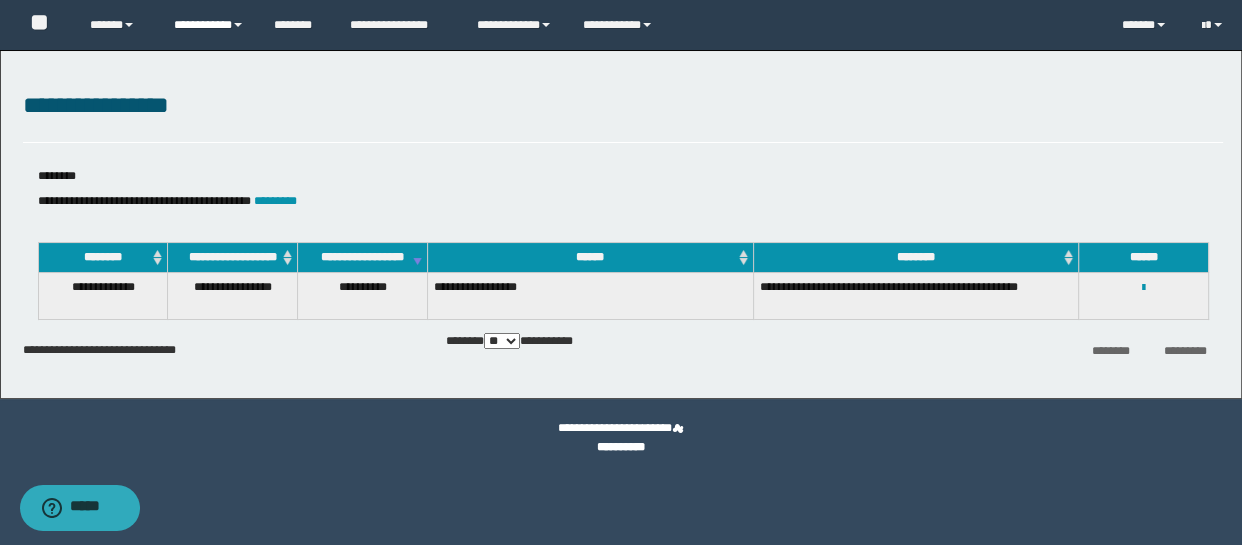 click on "**********" at bounding box center (209, 25) 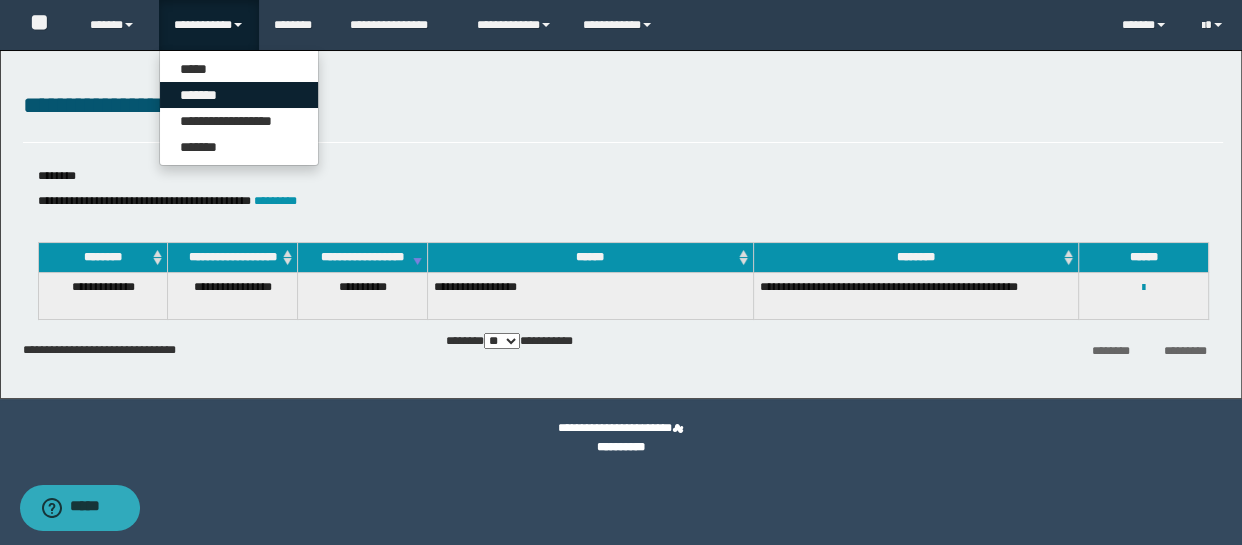 click on "*******" at bounding box center (239, 95) 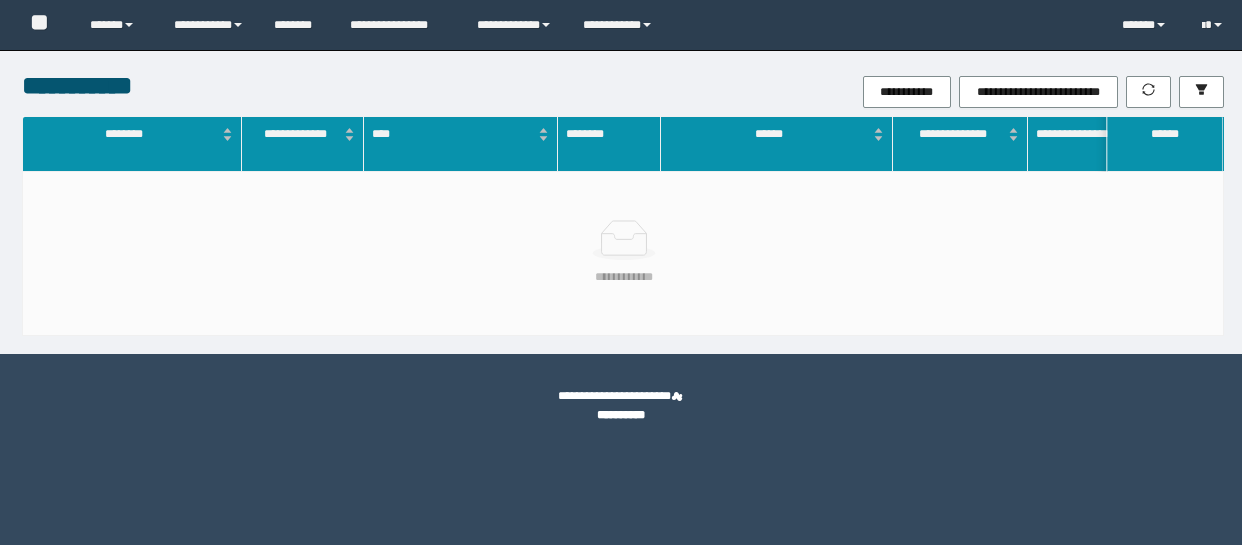scroll, scrollTop: 0, scrollLeft: 0, axis: both 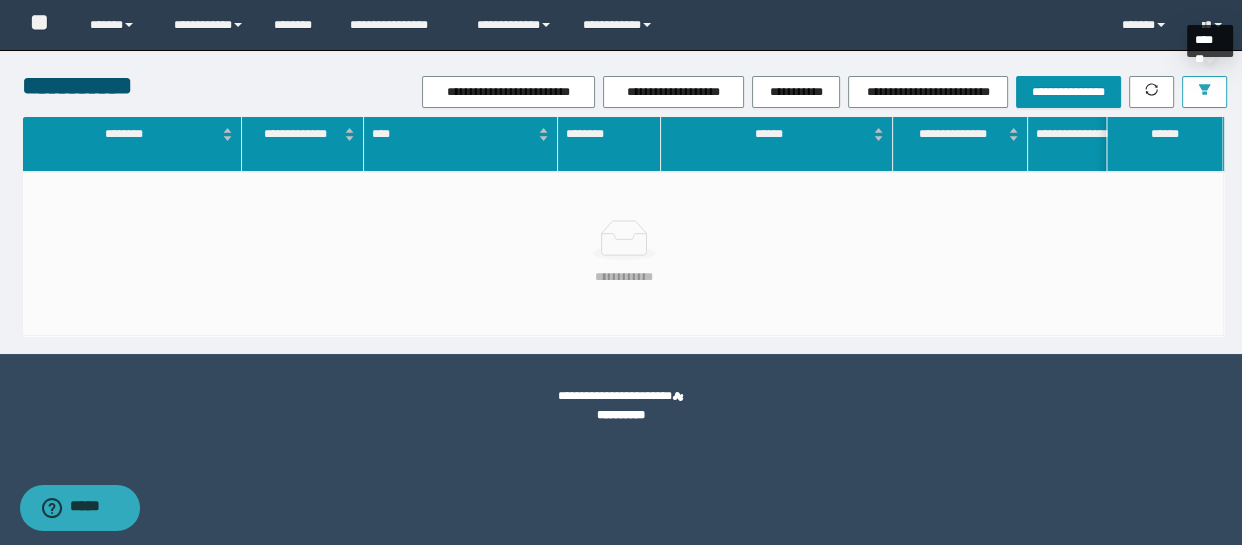 click at bounding box center (1204, 92) 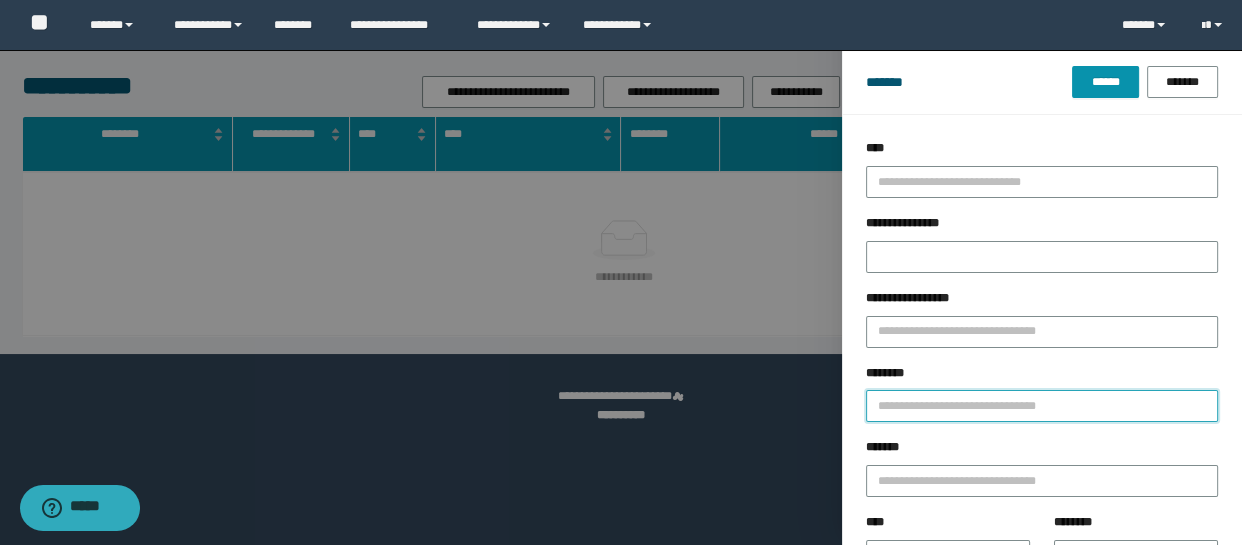 click on "********" at bounding box center (1042, 406) 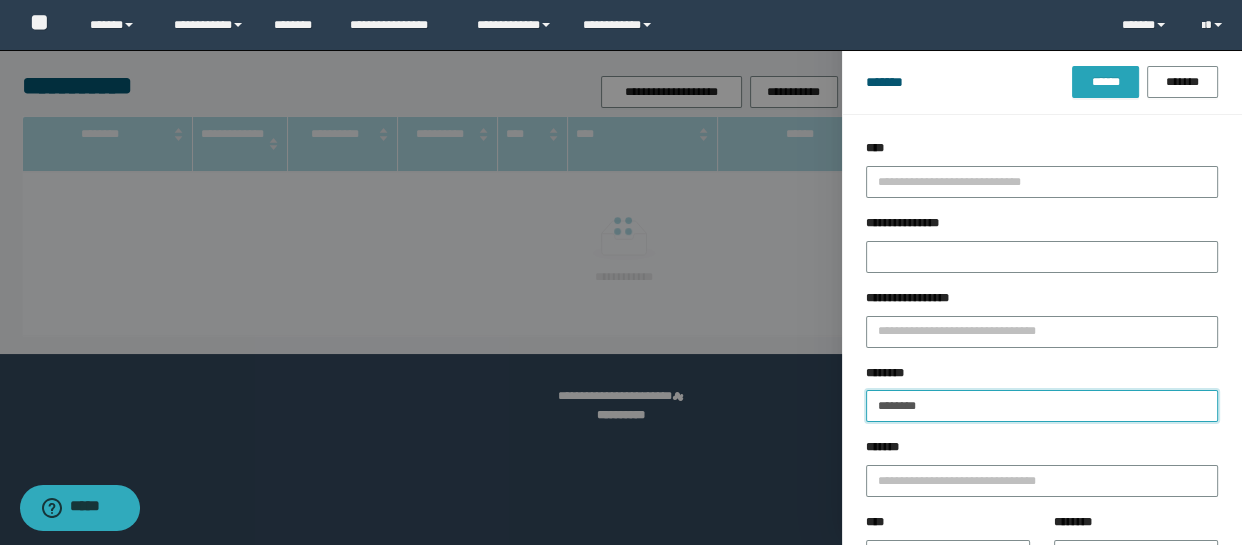 type on "********" 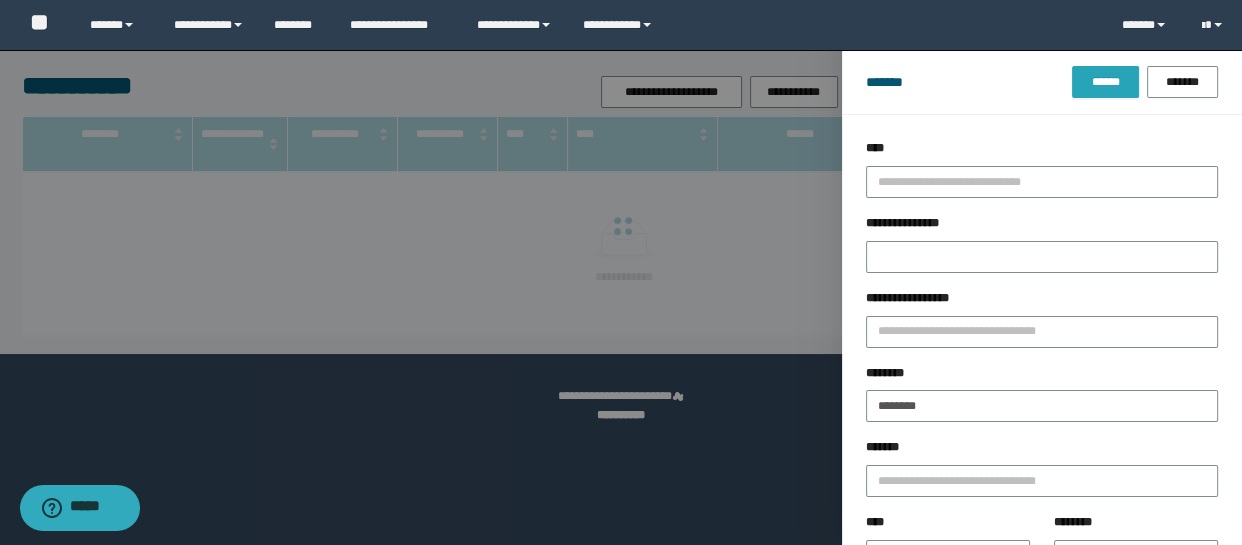 click on "******" at bounding box center [1105, 82] 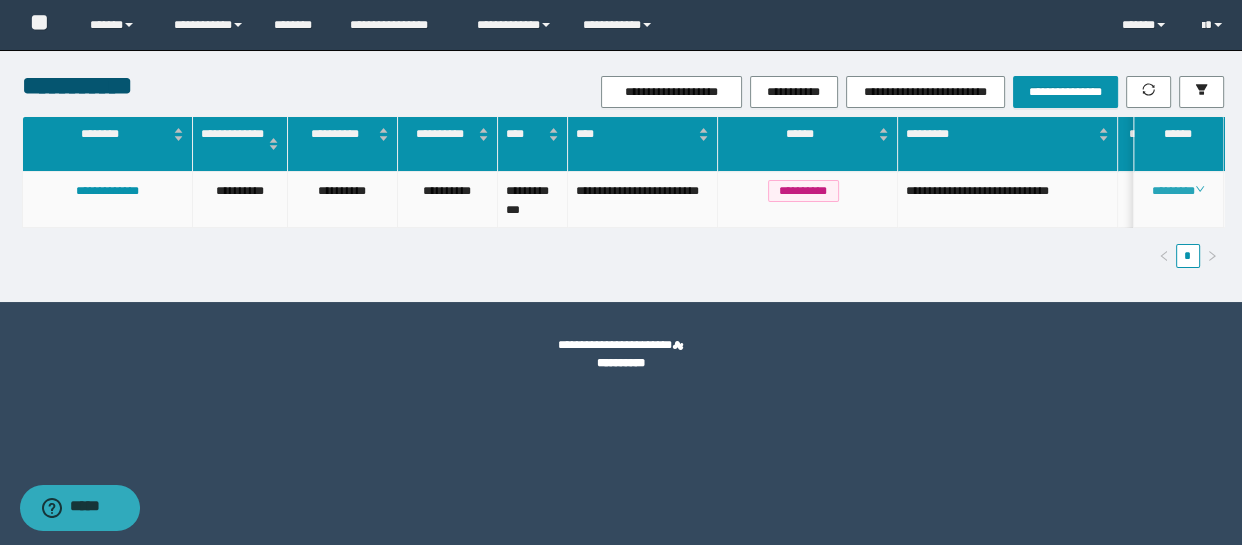 click on "********" at bounding box center (1178, 191) 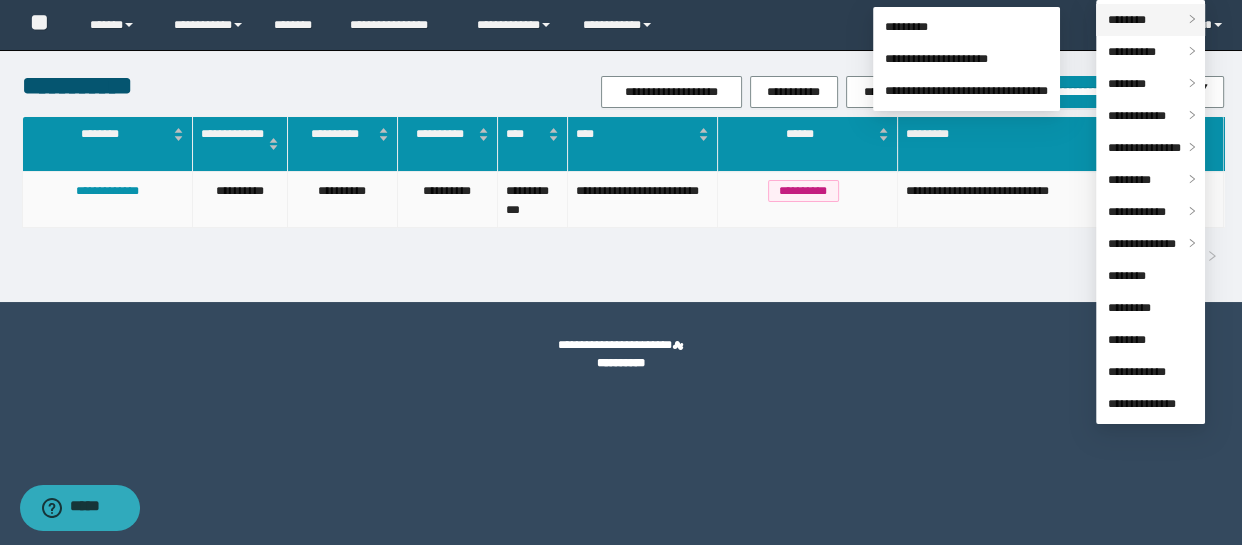 click on "********" at bounding box center [1150, 20] 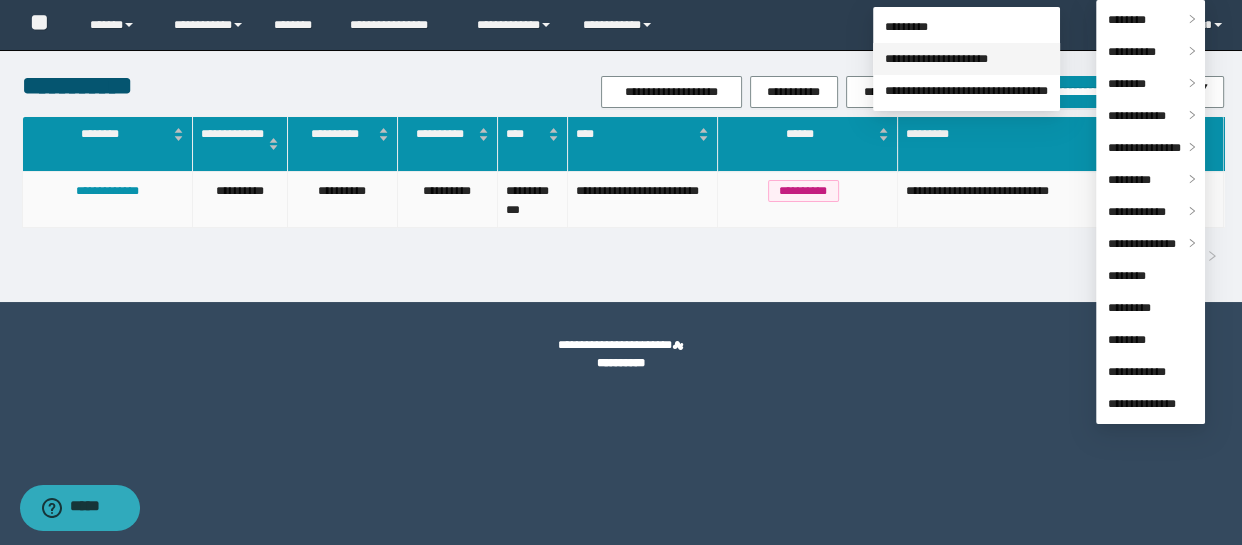 click on "**********" at bounding box center [936, 59] 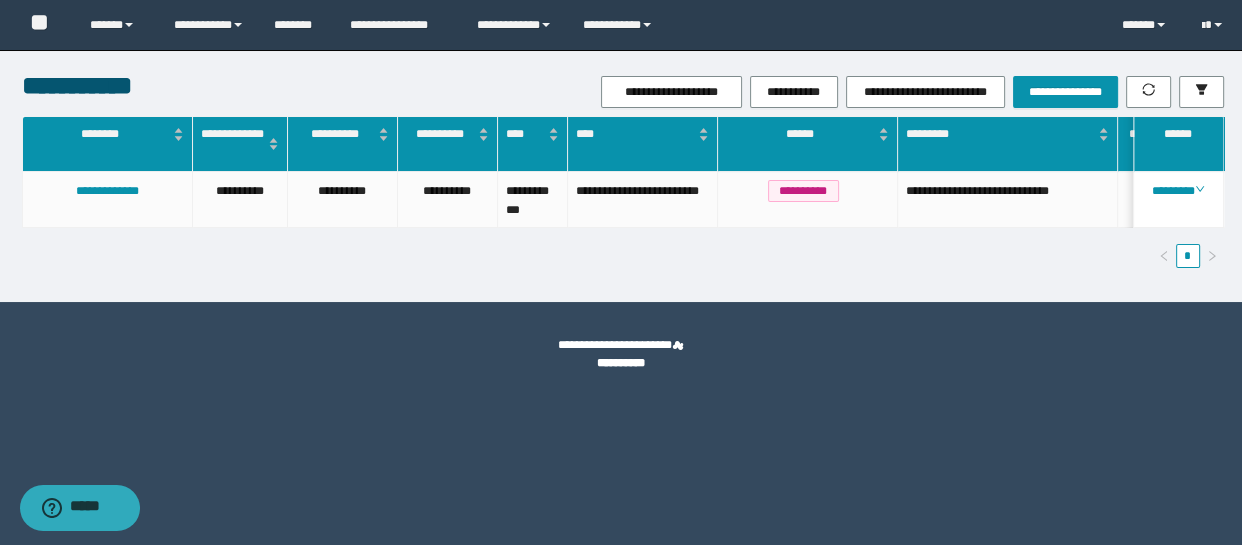 click on "**********" at bounding box center (621, 355) 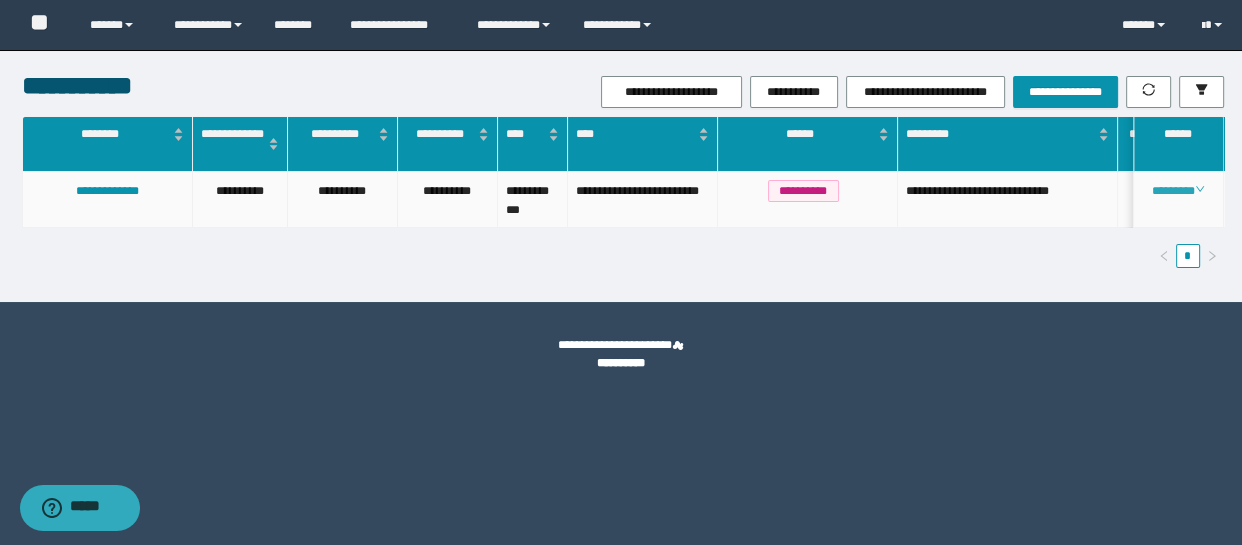 click on "********" at bounding box center [1178, 191] 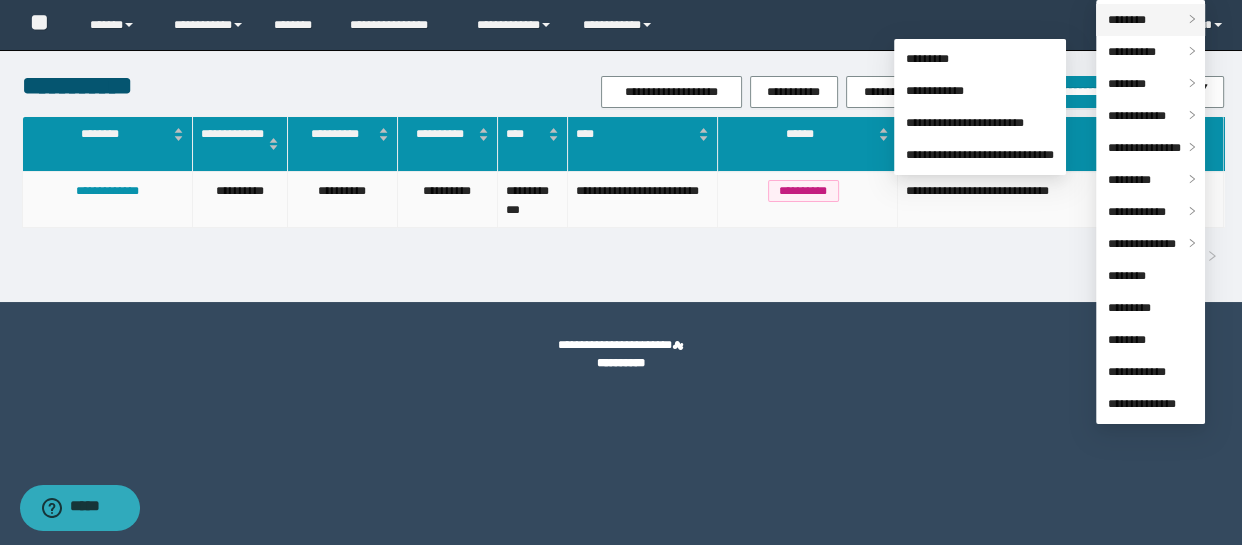 click on "********" at bounding box center (1127, 20) 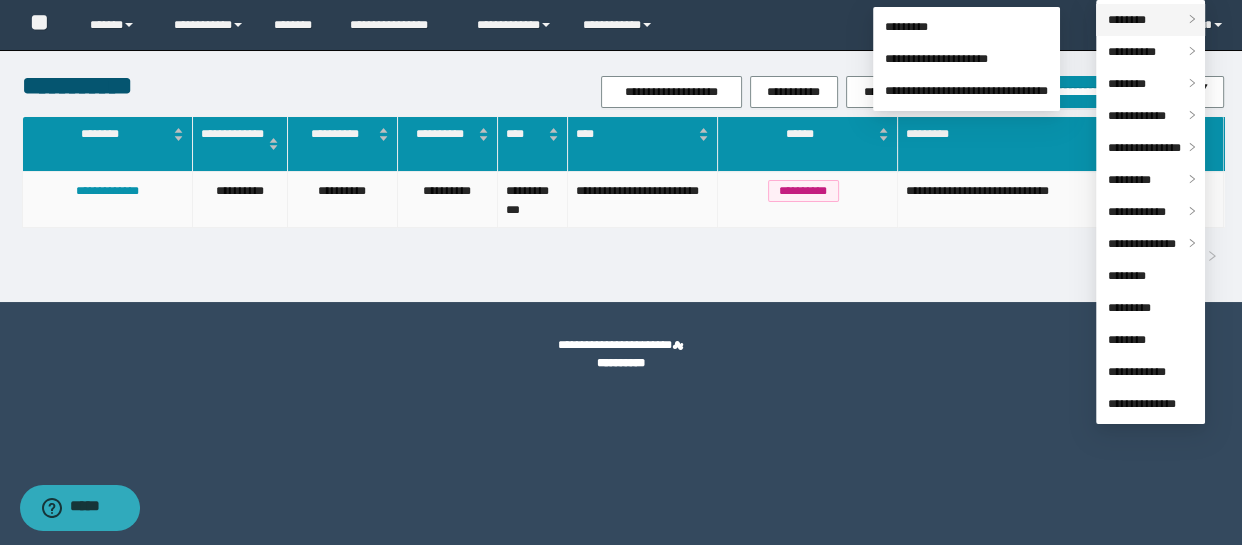 drag, startPoint x: 1135, startPoint y: 10, endPoint x: 1122, endPoint y: 15, distance: 13.928389 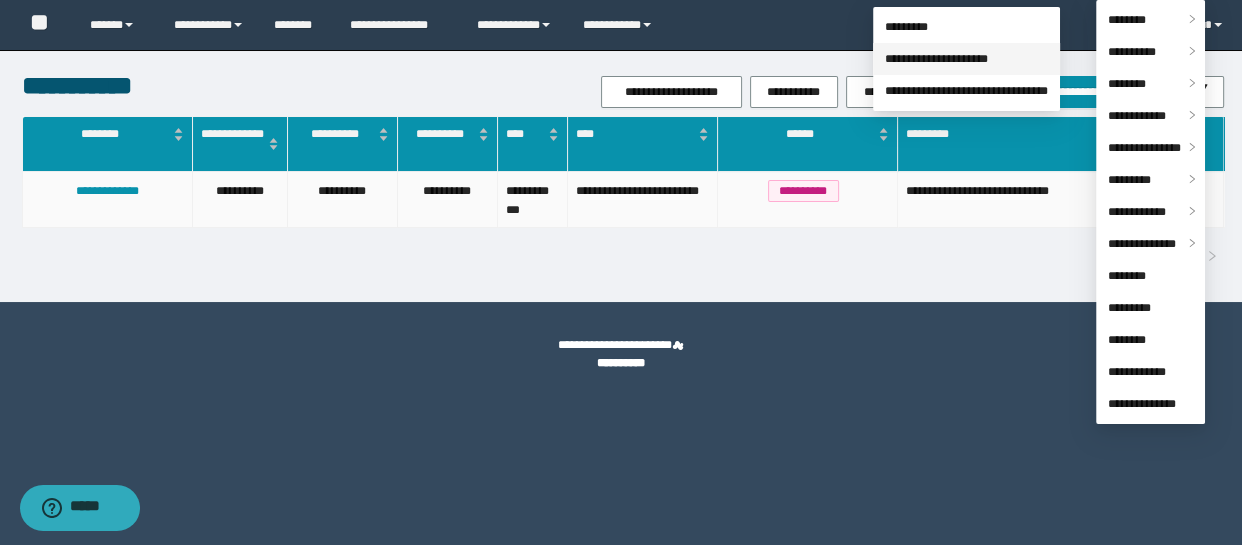 click on "**********" at bounding box center [936, 59] 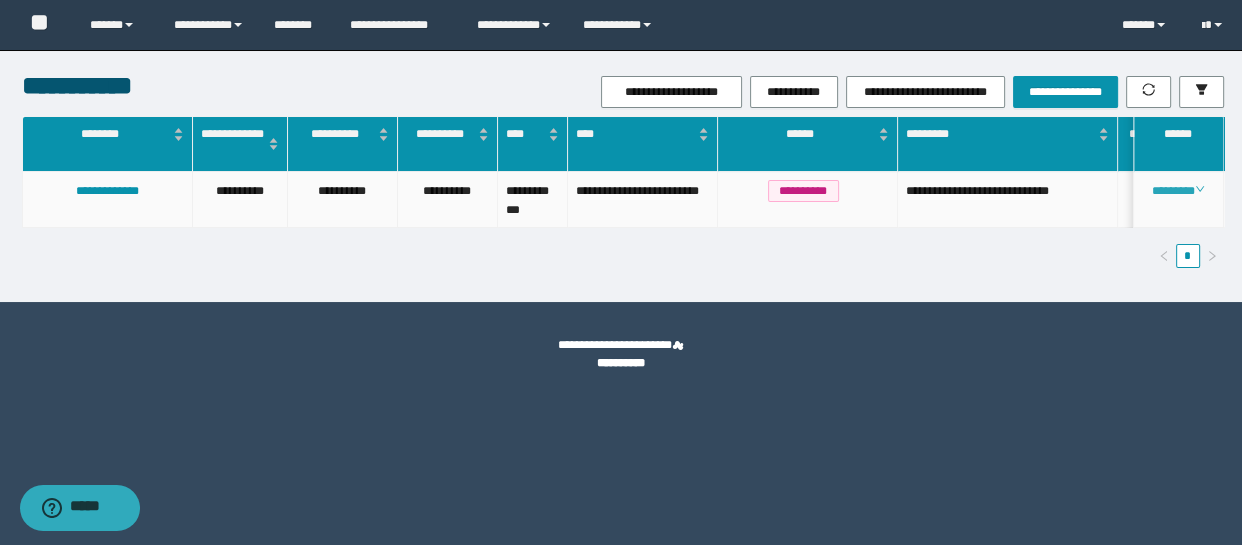 click 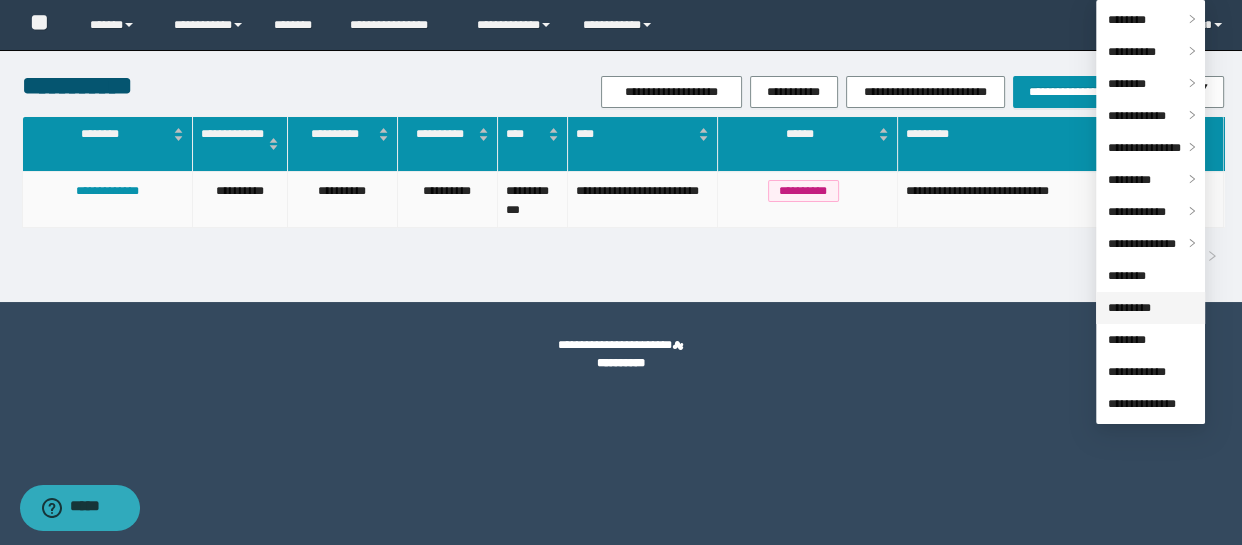 click on "*********" at bounding box center (1129, 308) 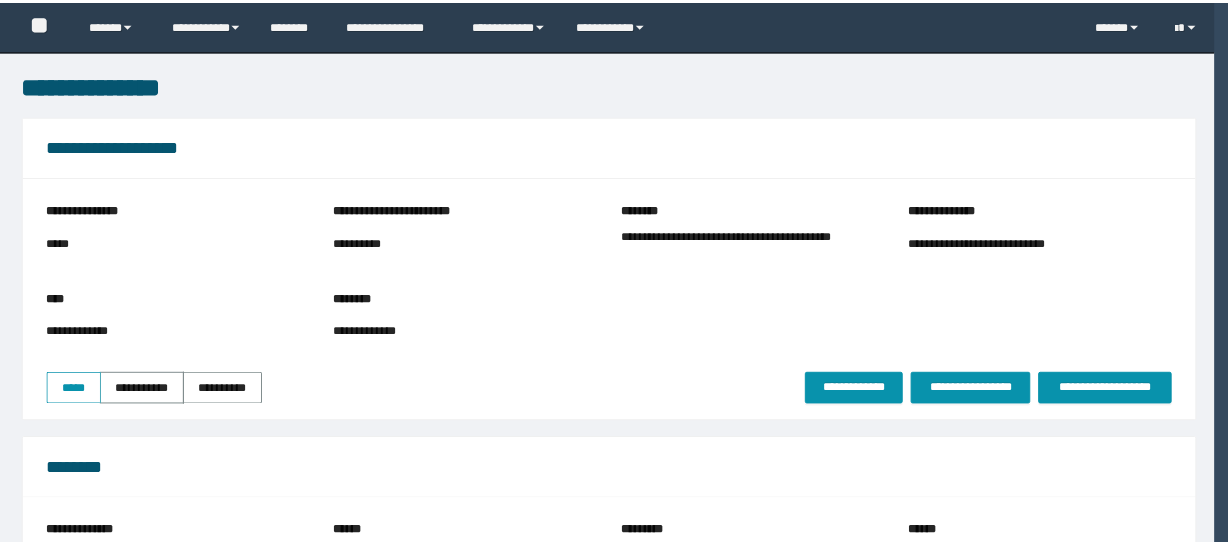 scroll, scrollTop: 0, scrollLeft: 0, axis: both 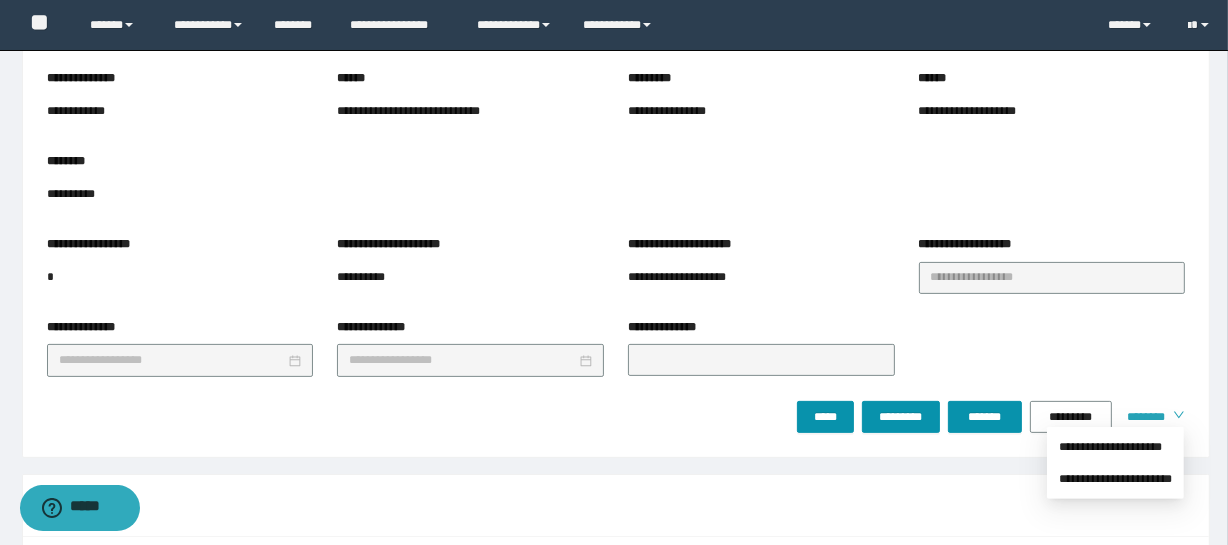 click on "********" at bounding box center (1142, 417) 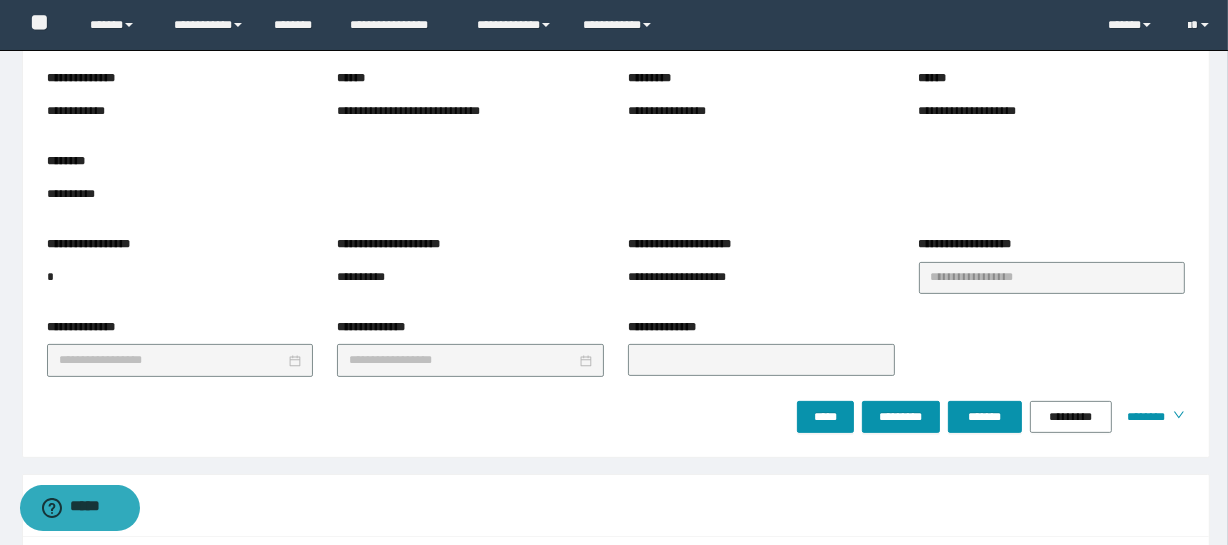 click on "some text here" at bounding box center [616, 251] 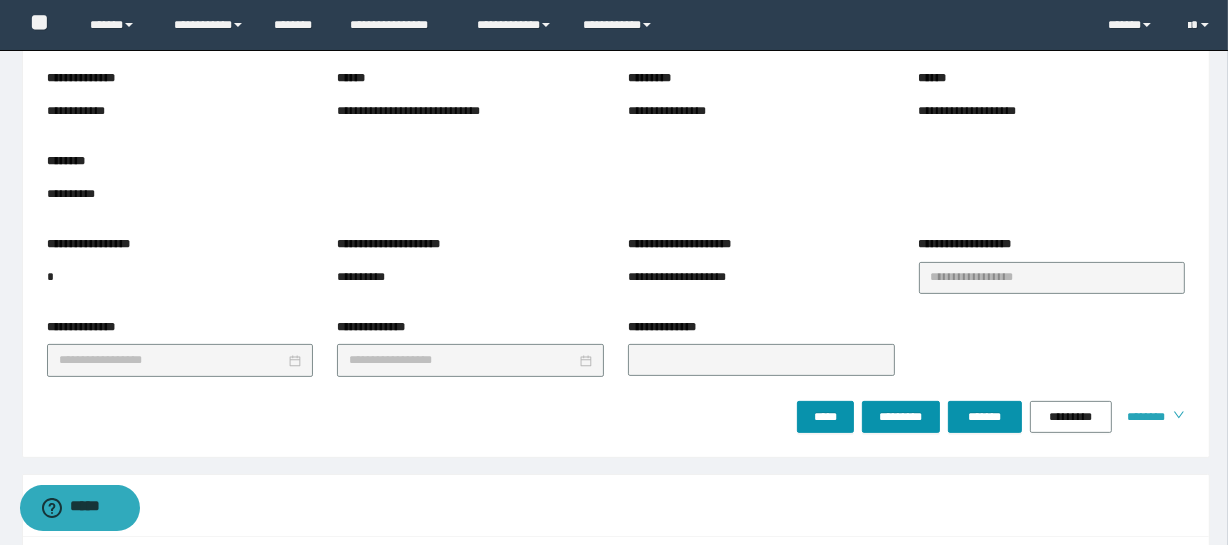 click on "********" at bounding box center (1142, 417) 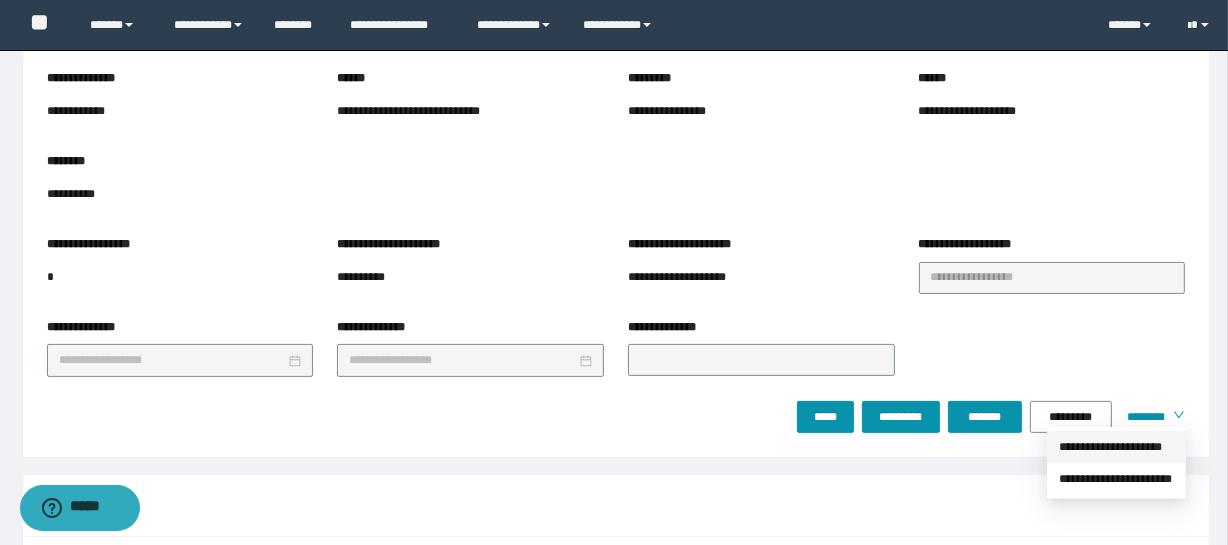 drag, startPoint x: 1128, startPoint y: 446, endPoint x: 677, endPoint y: 204, distance: 511.82516 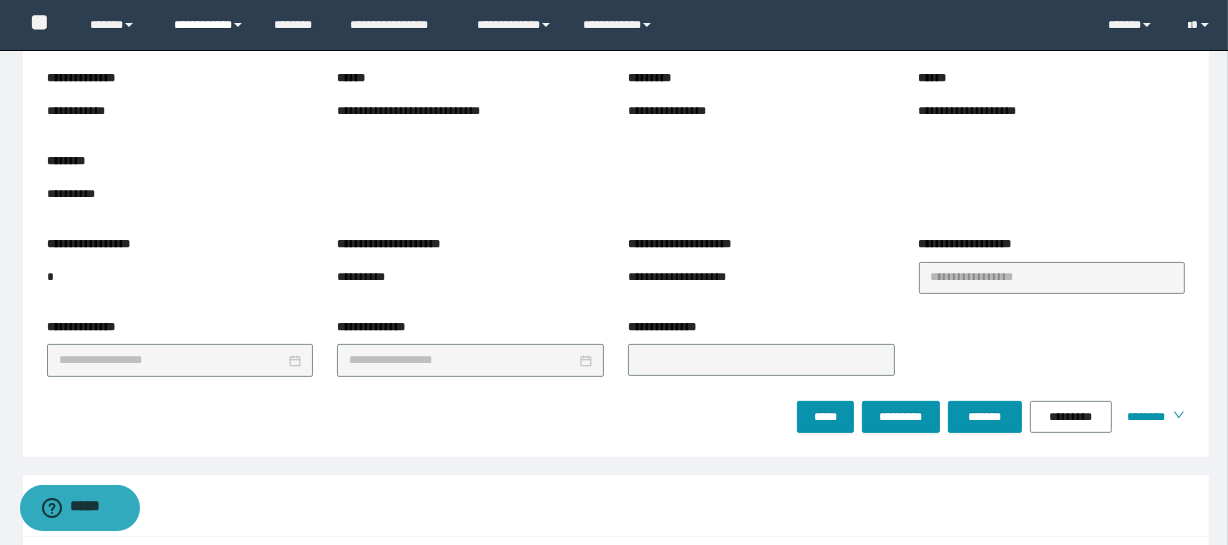 click on "**********" at bounding box center (209, 25) 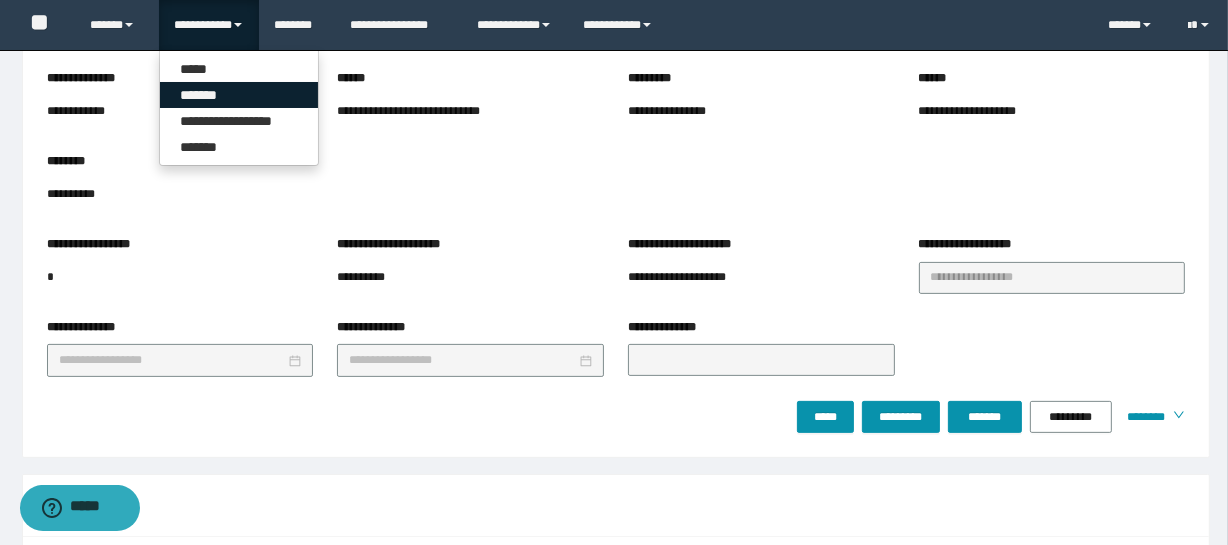 click on "*******" at bounding box center (239, 95) 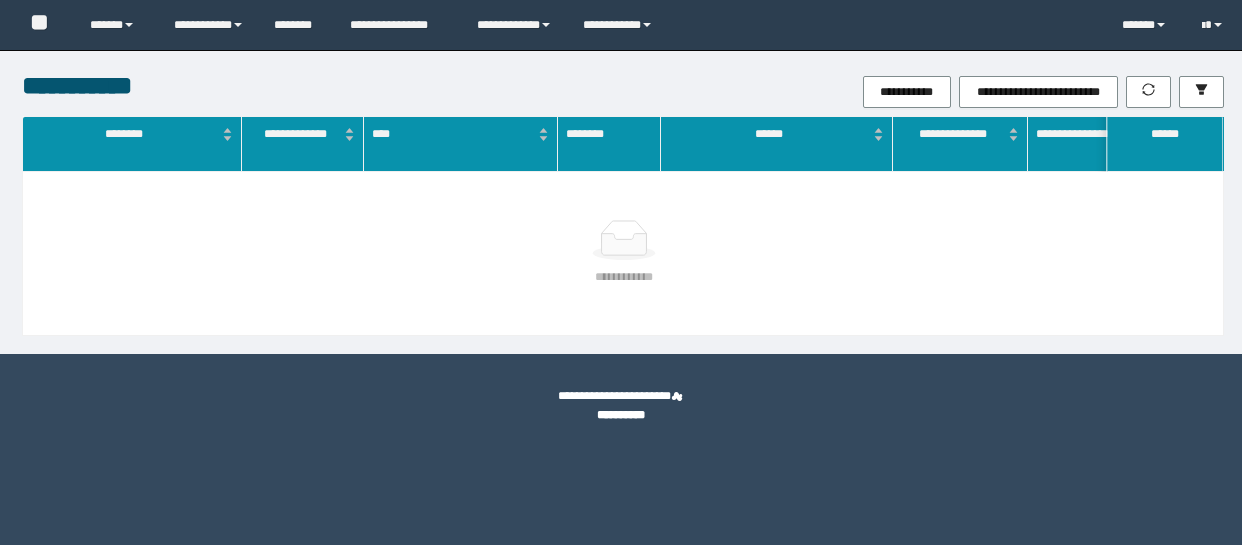 scroll, scrollTop: 0, scrollLeft: 0, axis: both 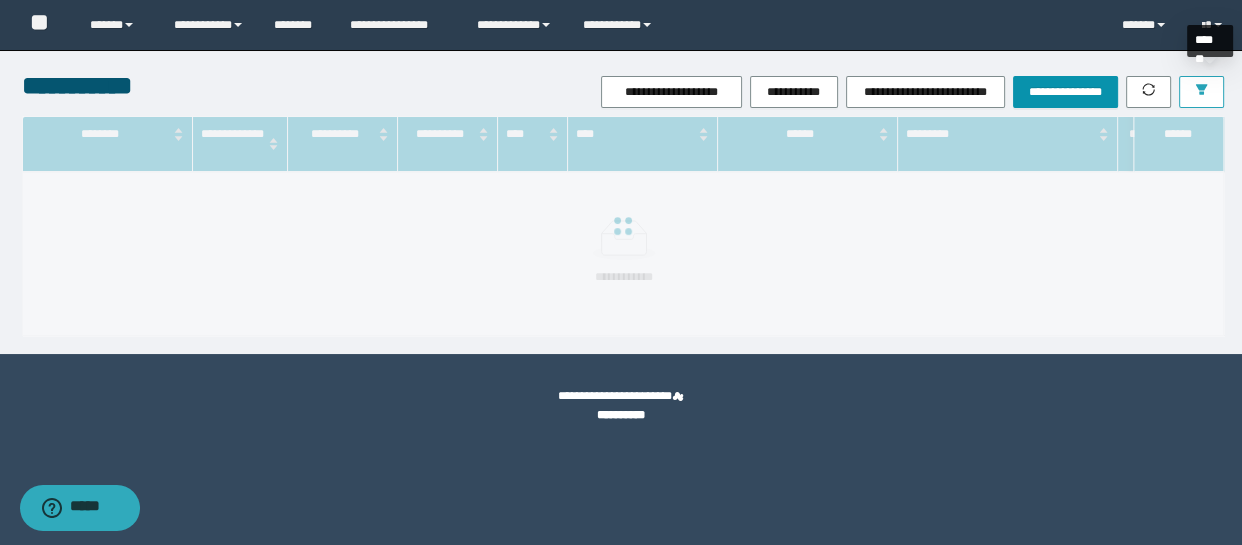 click at bounding box center [1201, 92] 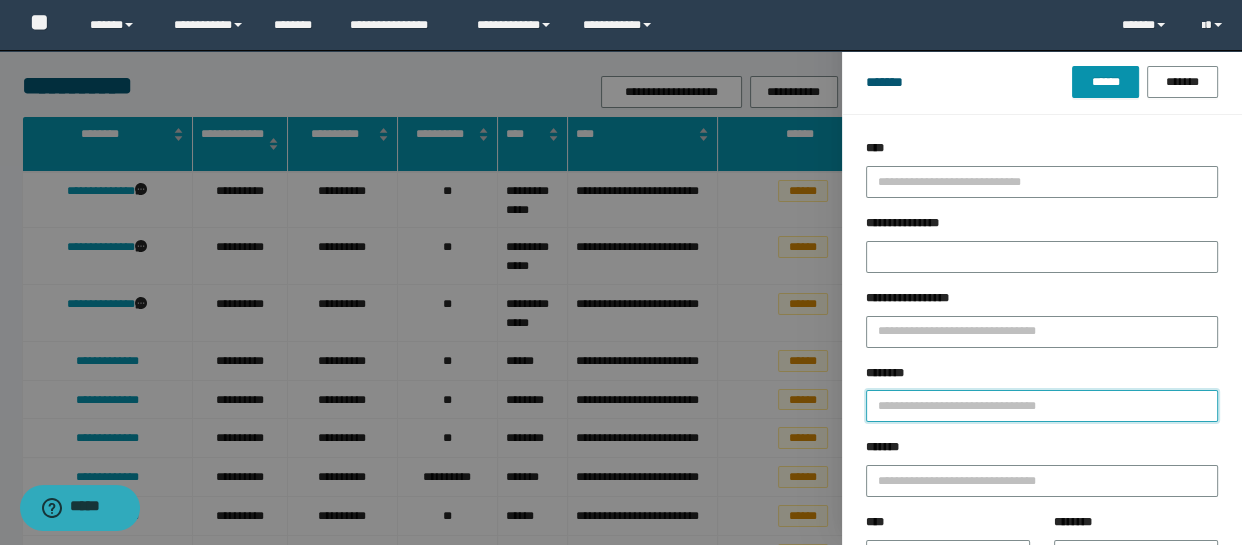 click on "********" at bounding box center [1042, 406] 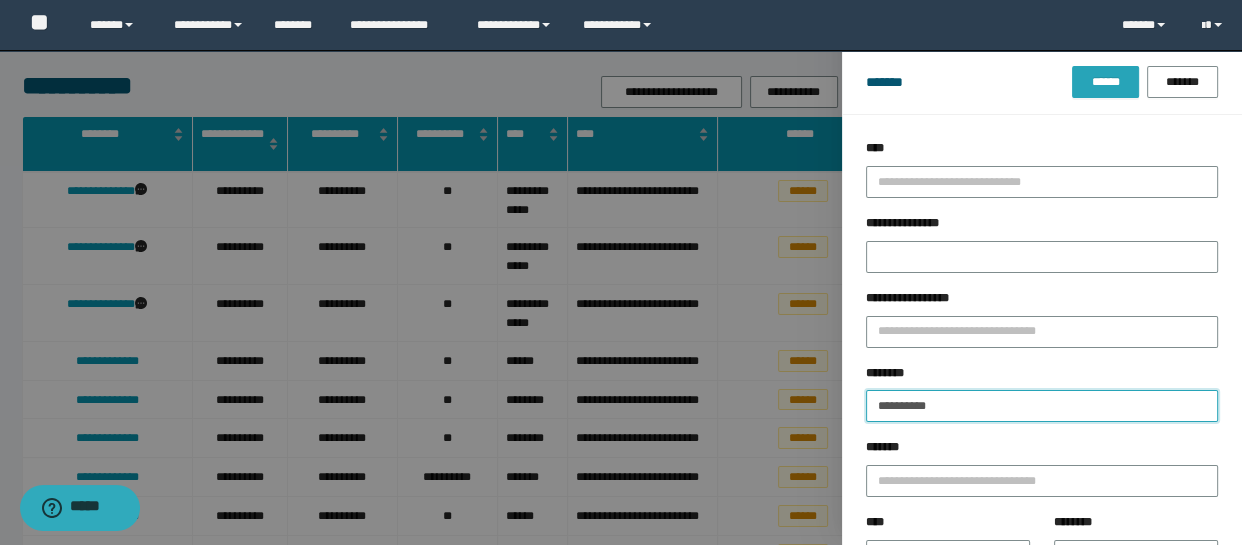 type on "**********" 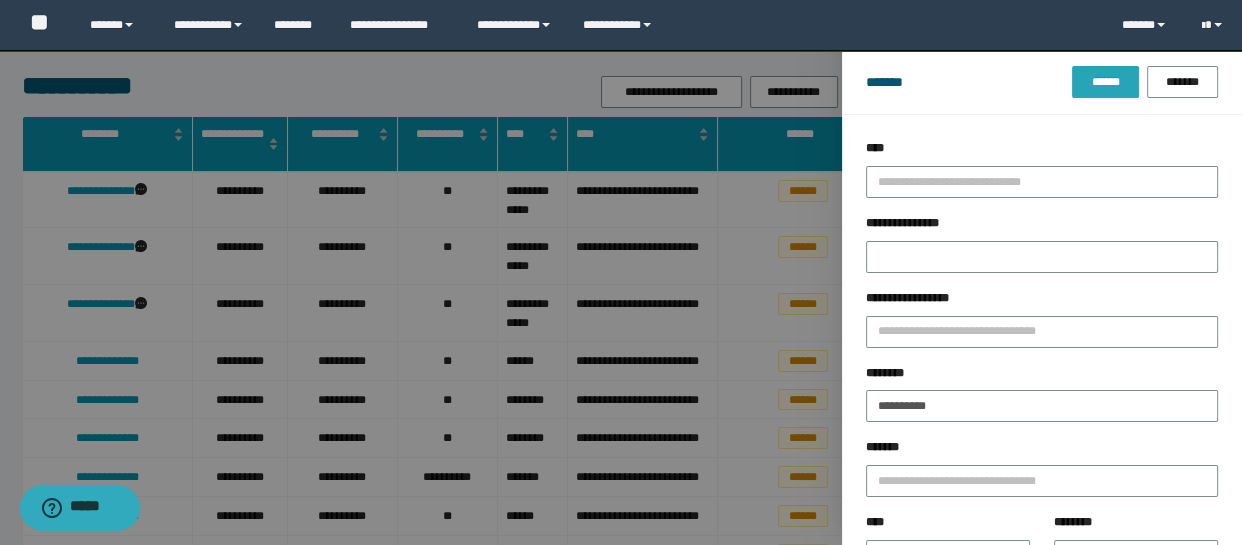 click on "******" at bounding box center (1105, 82) 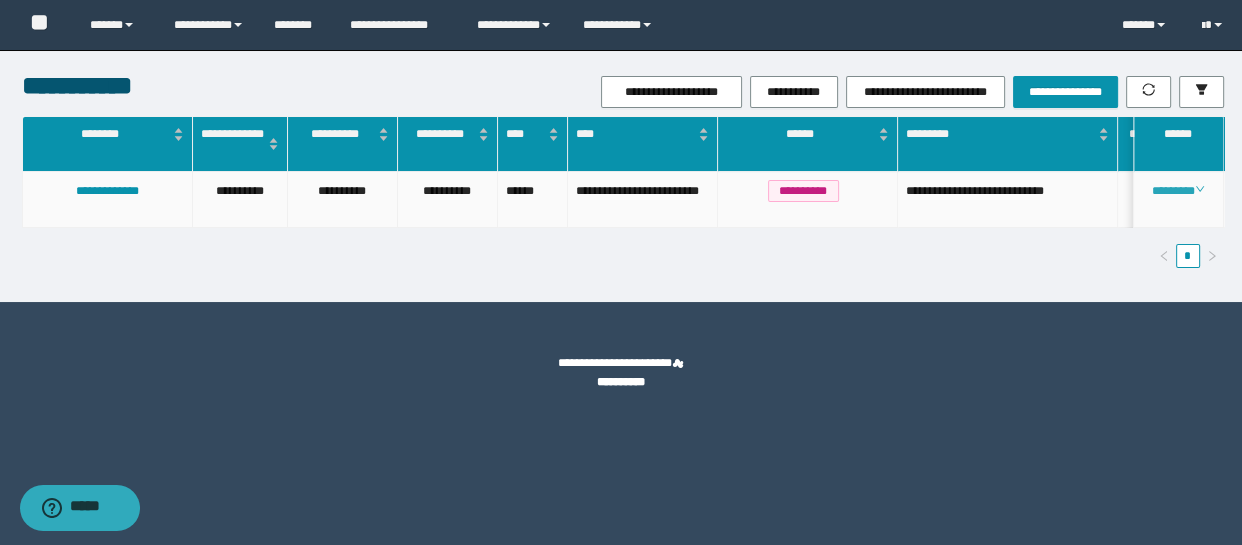 click on "********" at bounding box center (1178, 191) 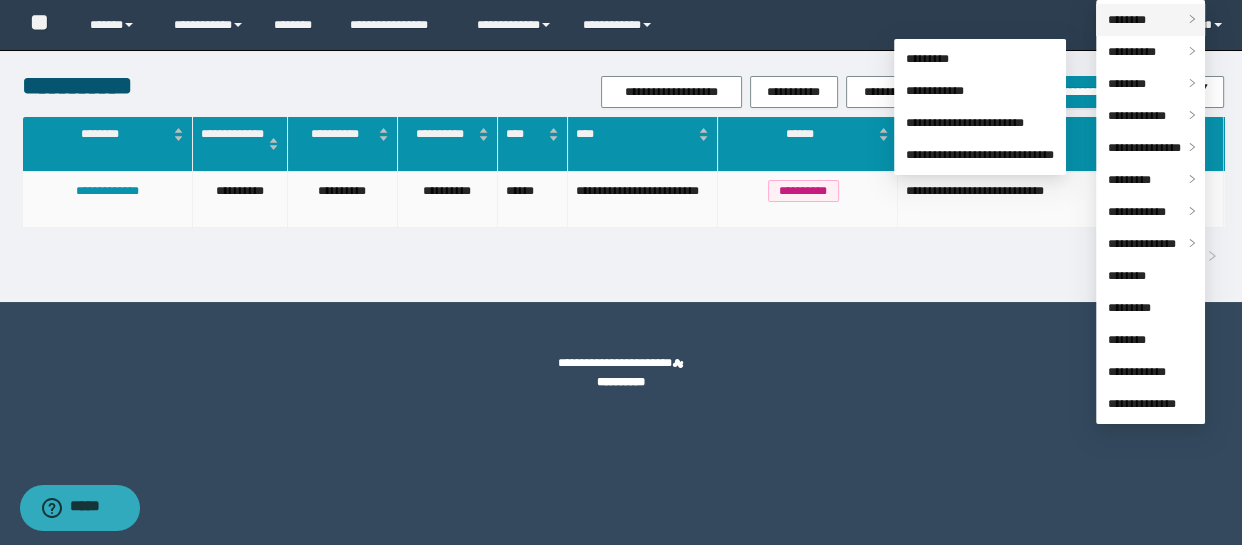click on "********" at bounding box center (1150, 20) 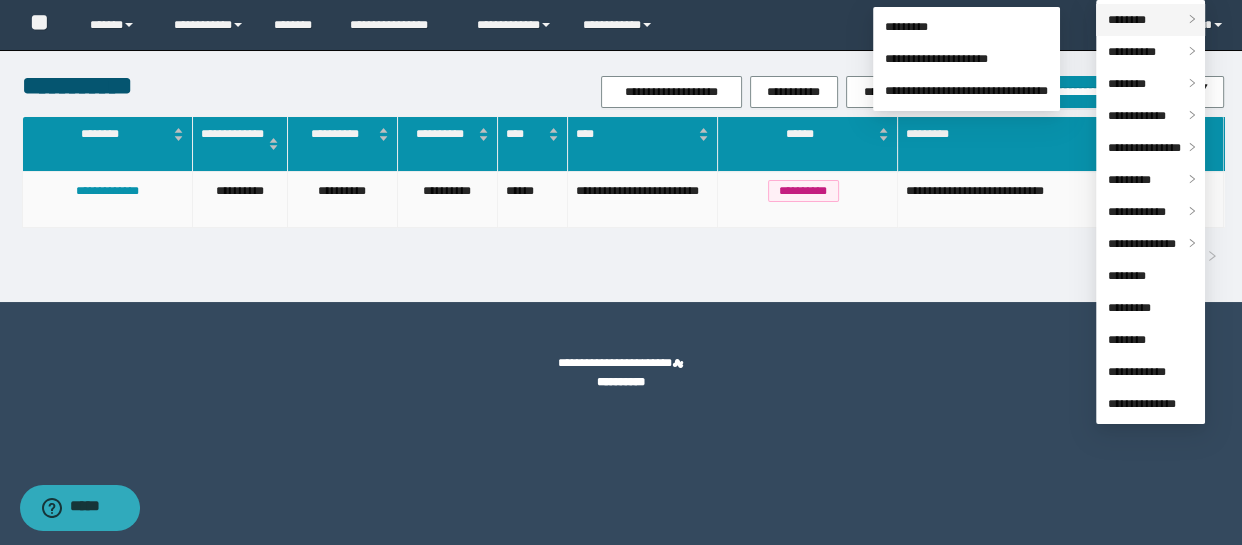 click on "********" at bounding box center [1127, 20] 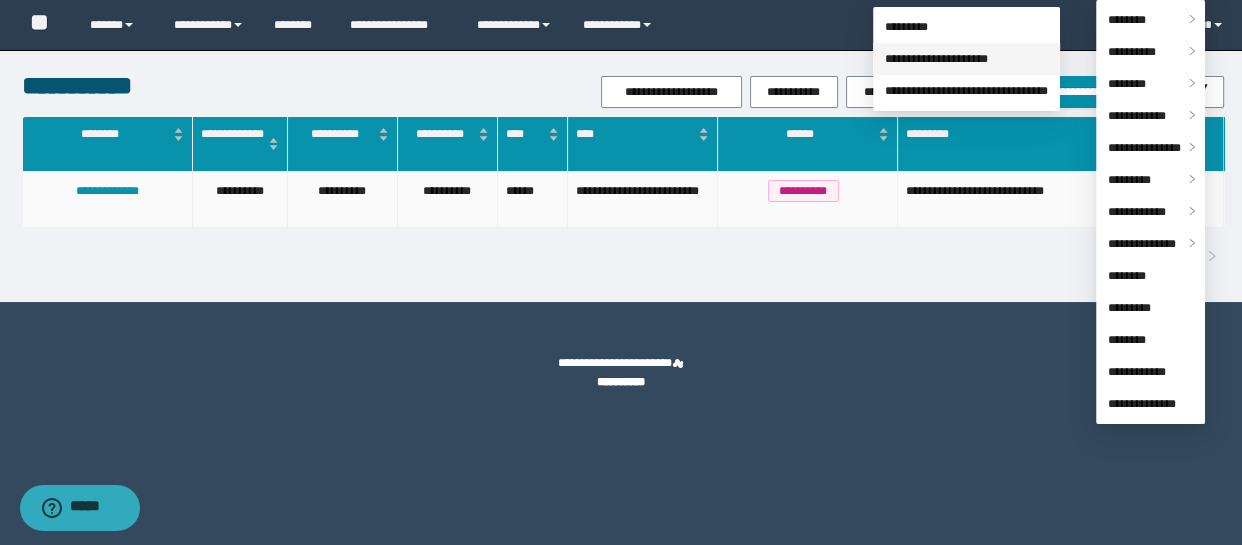 click on "**********" at bounding box center [936, 59] 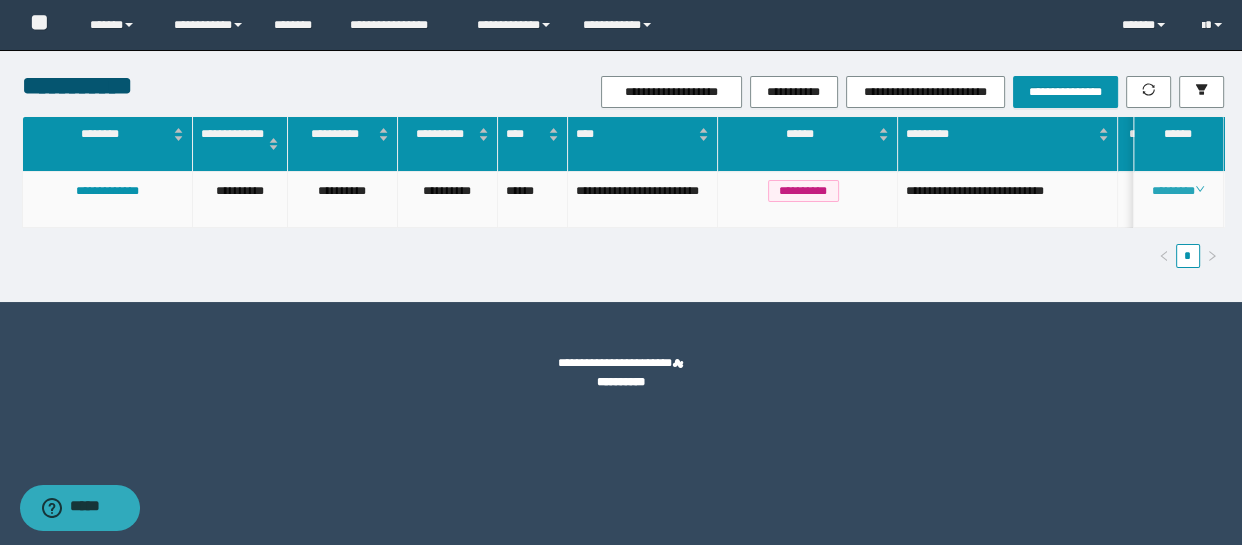 click on "********" at bounding box center (1178, 191) 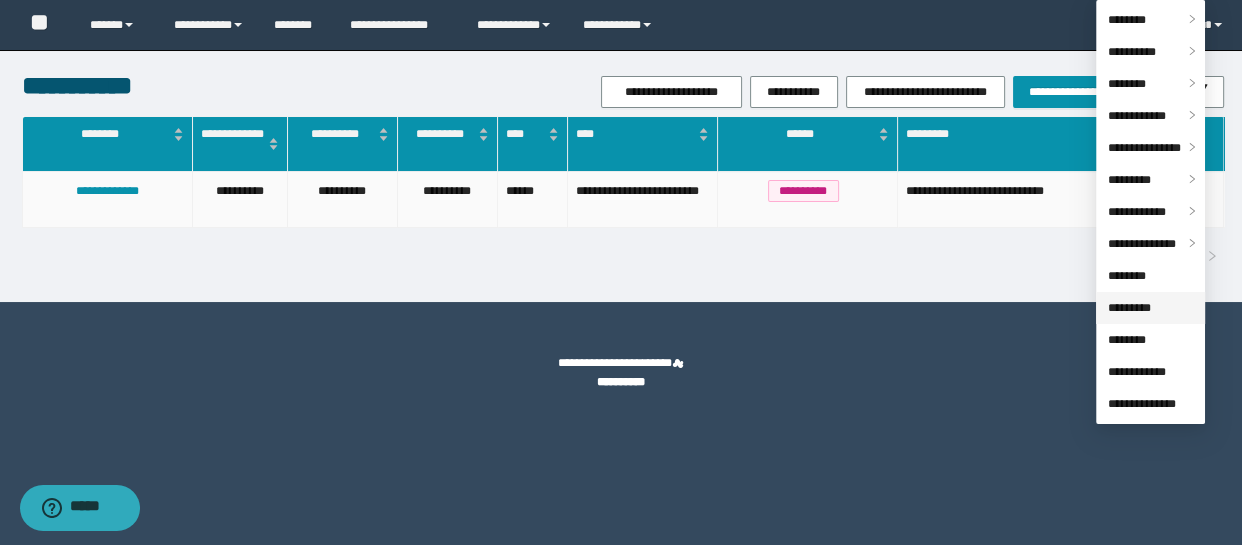 click on "*********" at bounding box center (1129, 308) 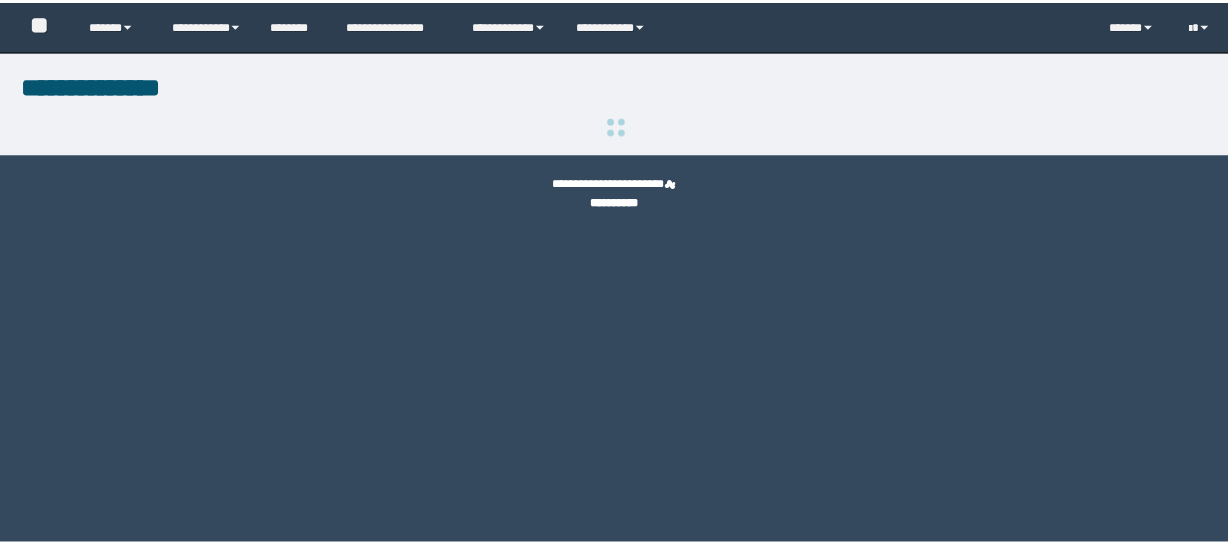 scroll, scrollTop: 0, scrollLeft: 0, axis: both 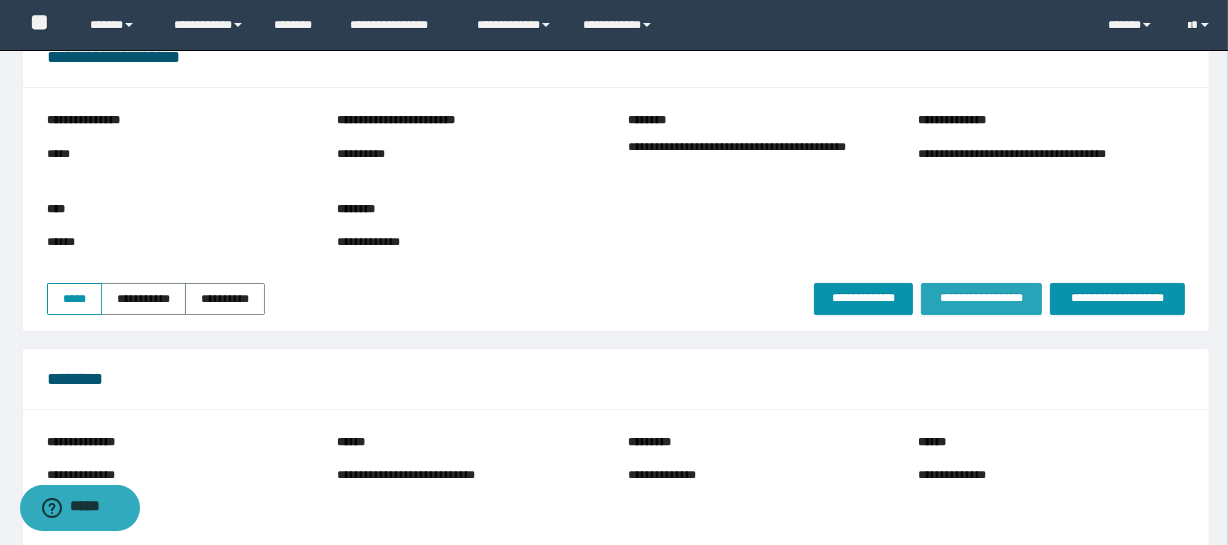 click on "**********" at bounding box center (981, 299) 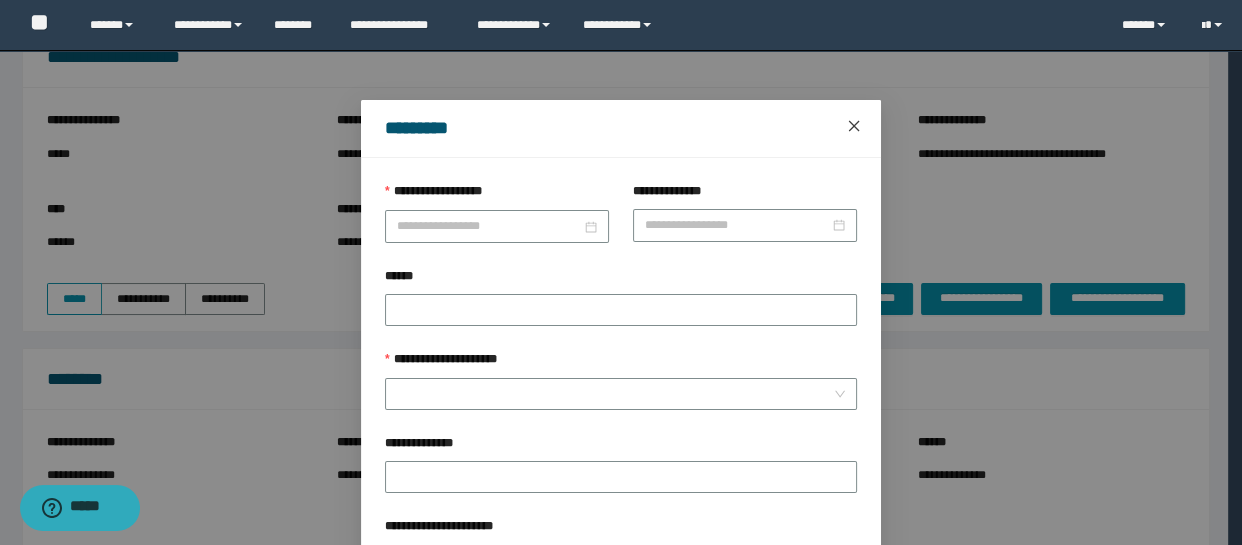 click 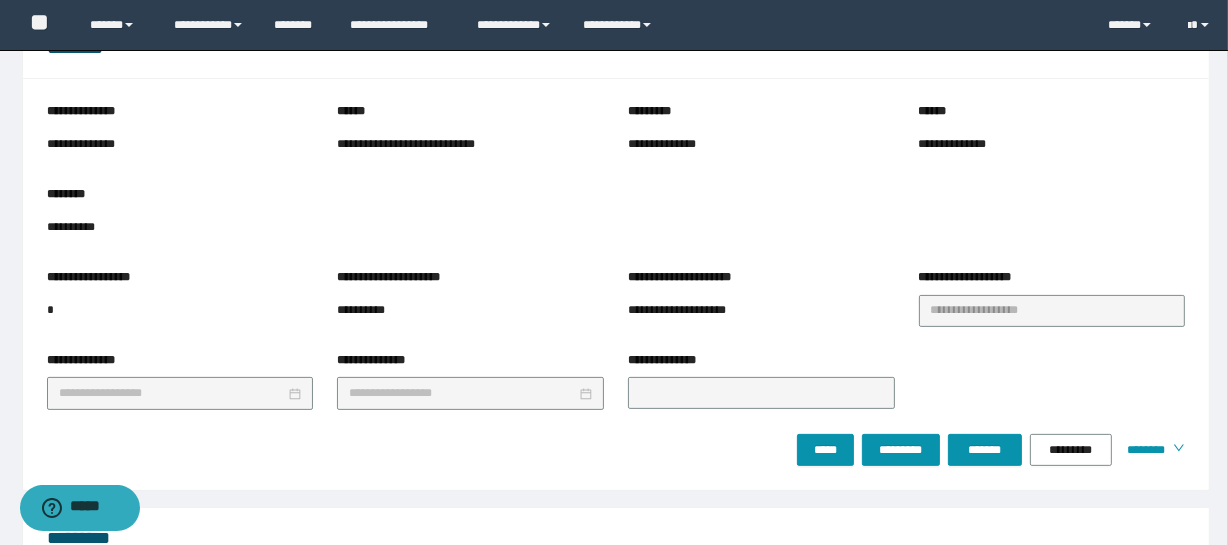 scroll, scrollTop: 454, scrollLeft: 0, axis: vertical 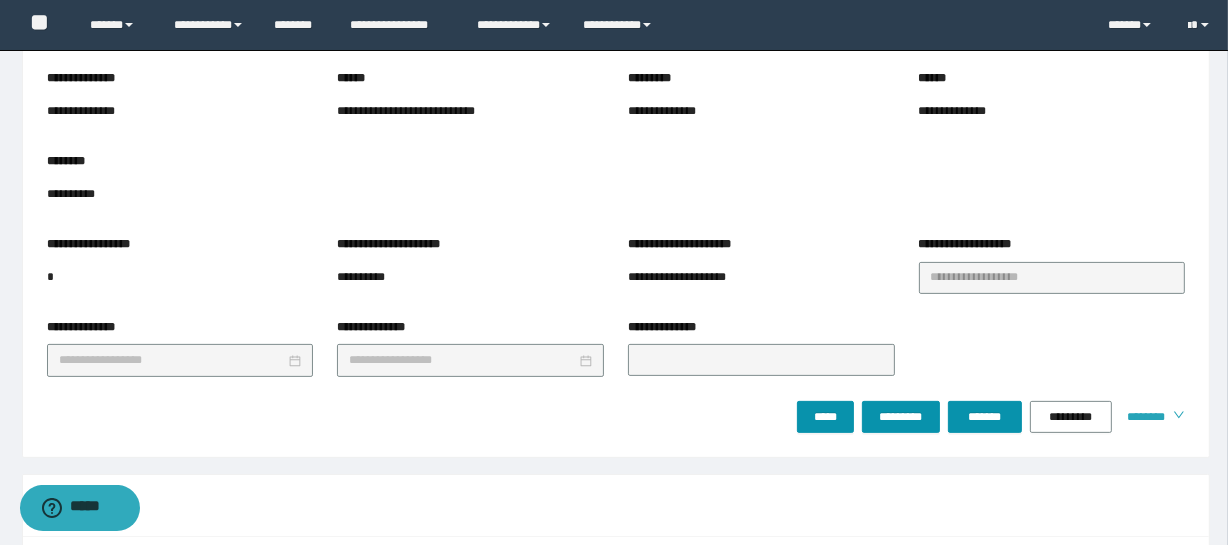 click on "********" at bounding box center [1142, 417] 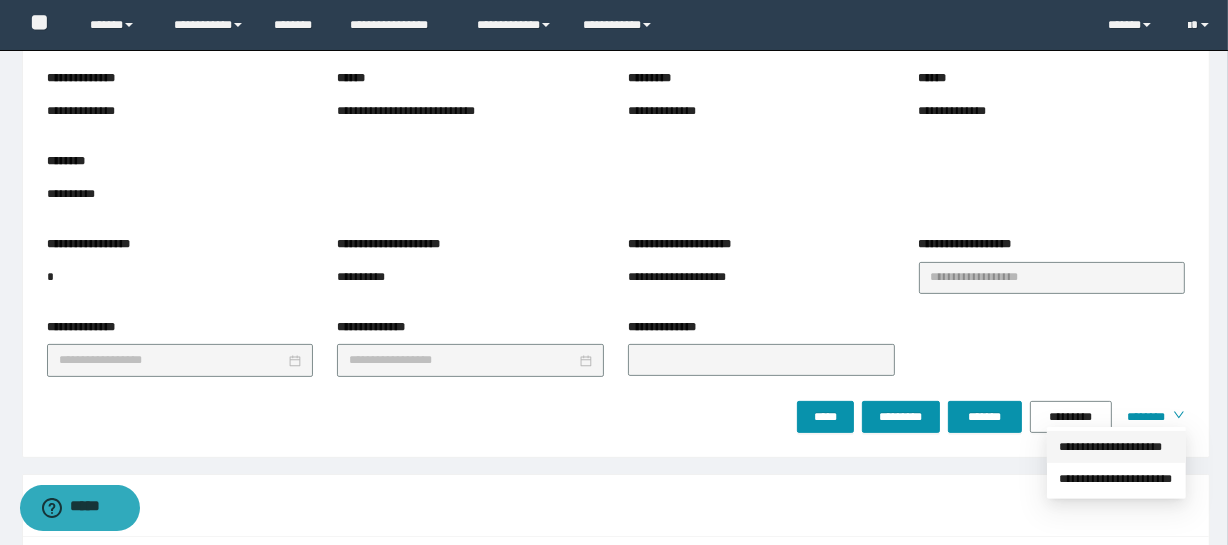 click on "**********" at bounding box center (1116, 447) 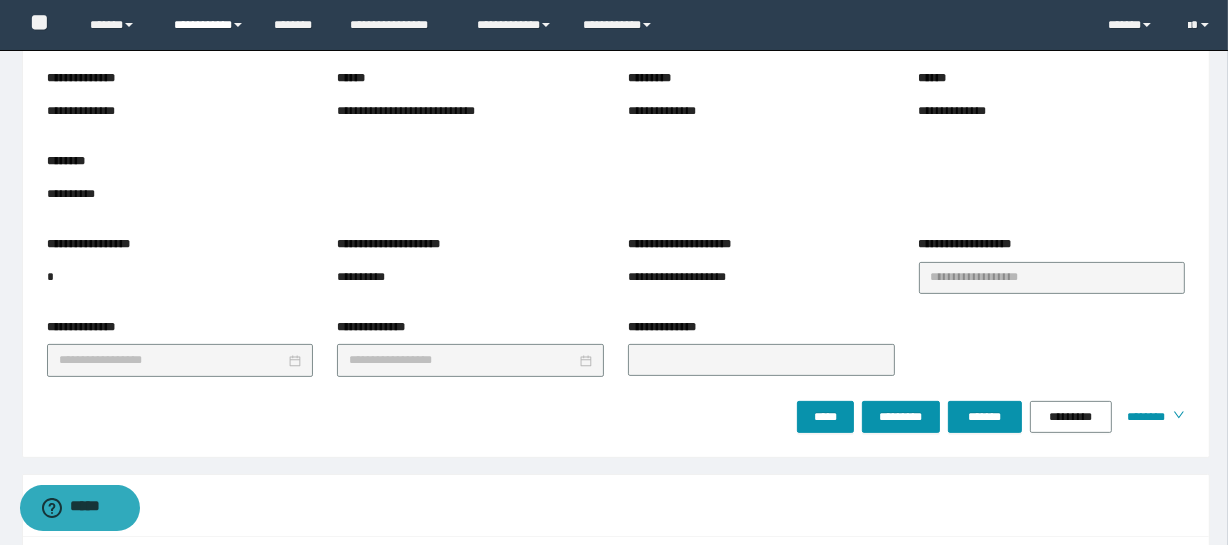 click on "**********" at bounding box center [209, 25] 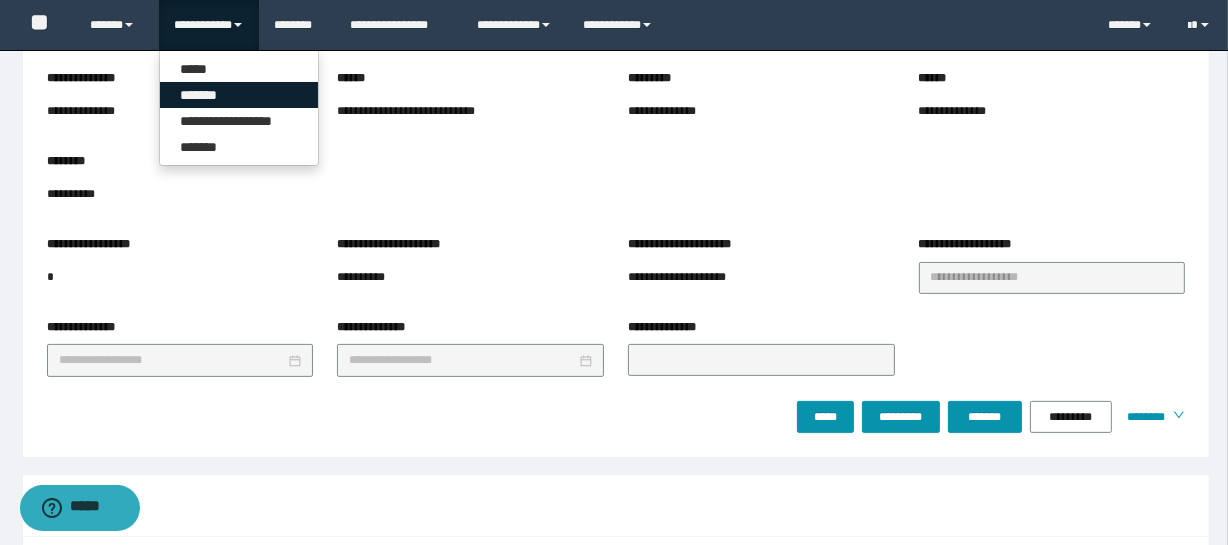 click on "*******" at bounding box center (239, 95) 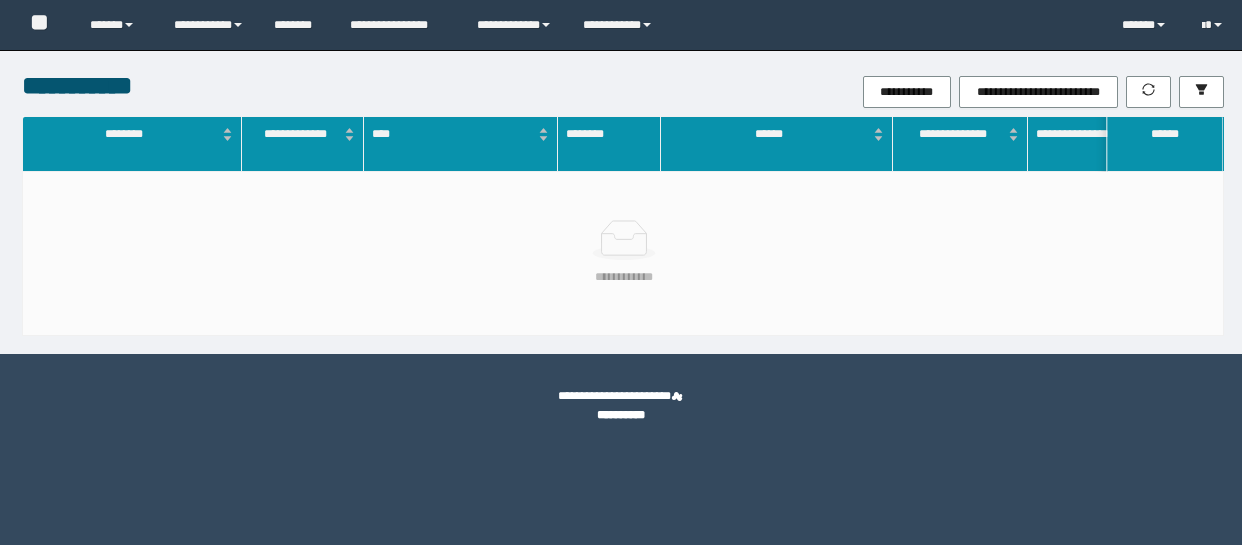 scroll, scrollTop: 0, scrollLeft: 0, axis: both 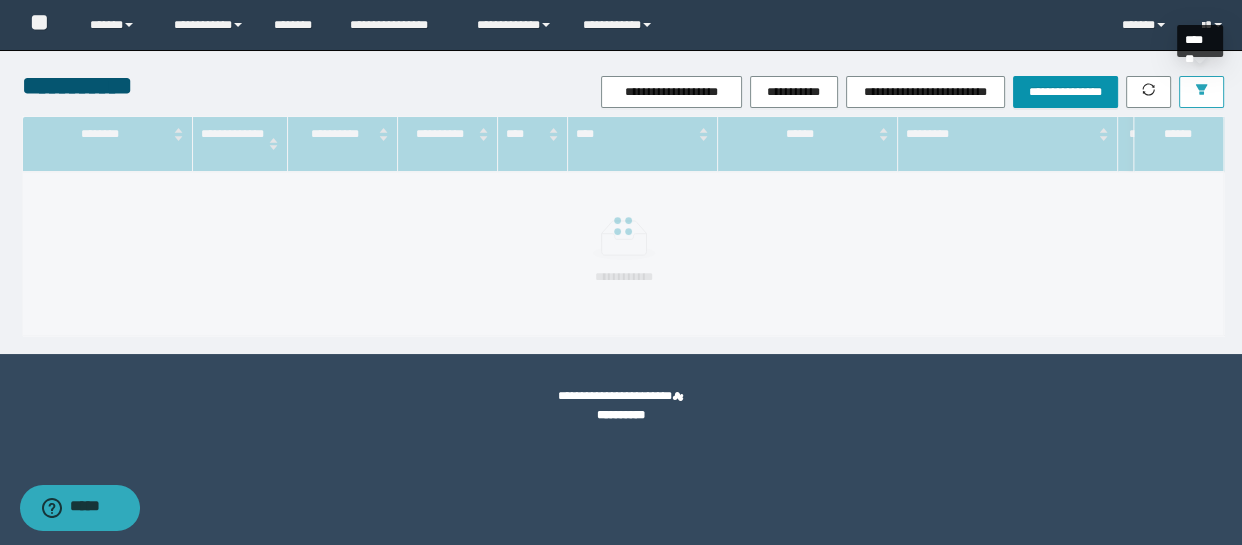 click 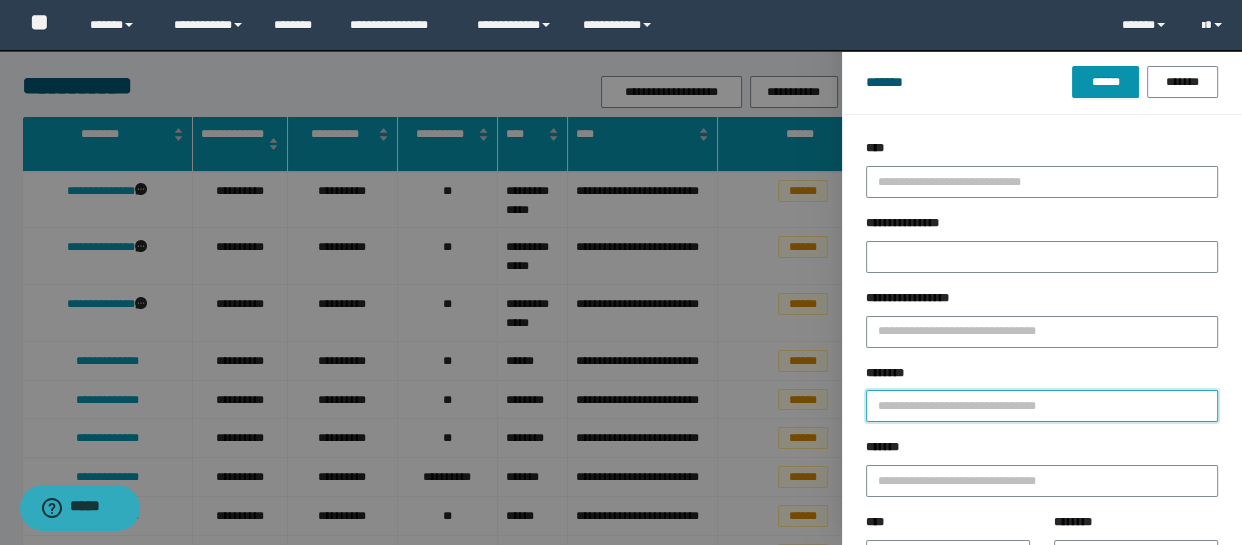 click on "********" at bounding box center (1042, 406) 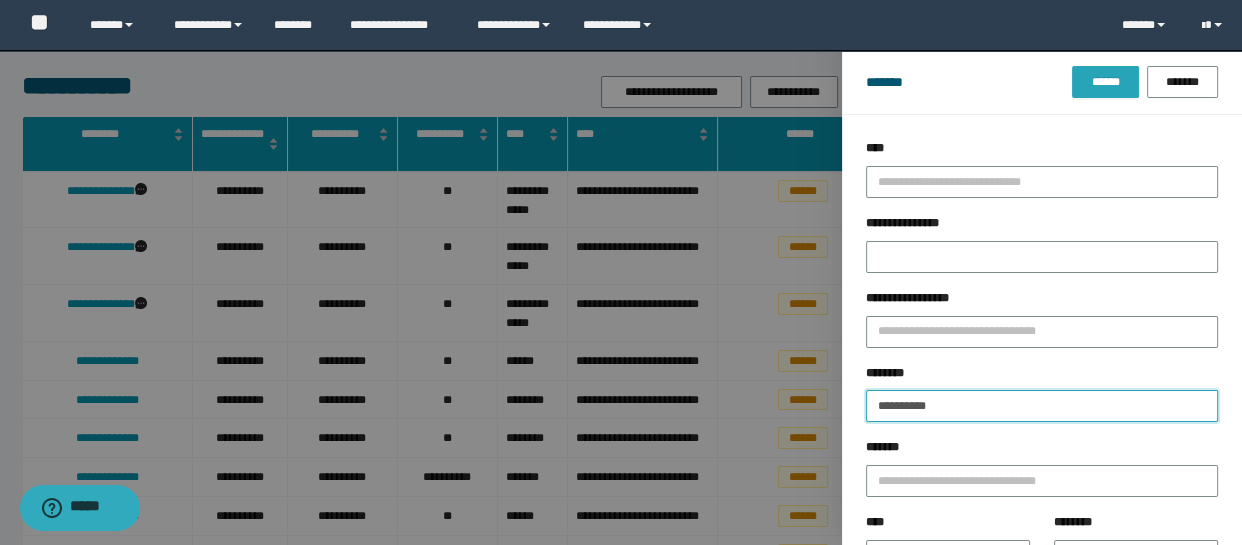 type on "**********" 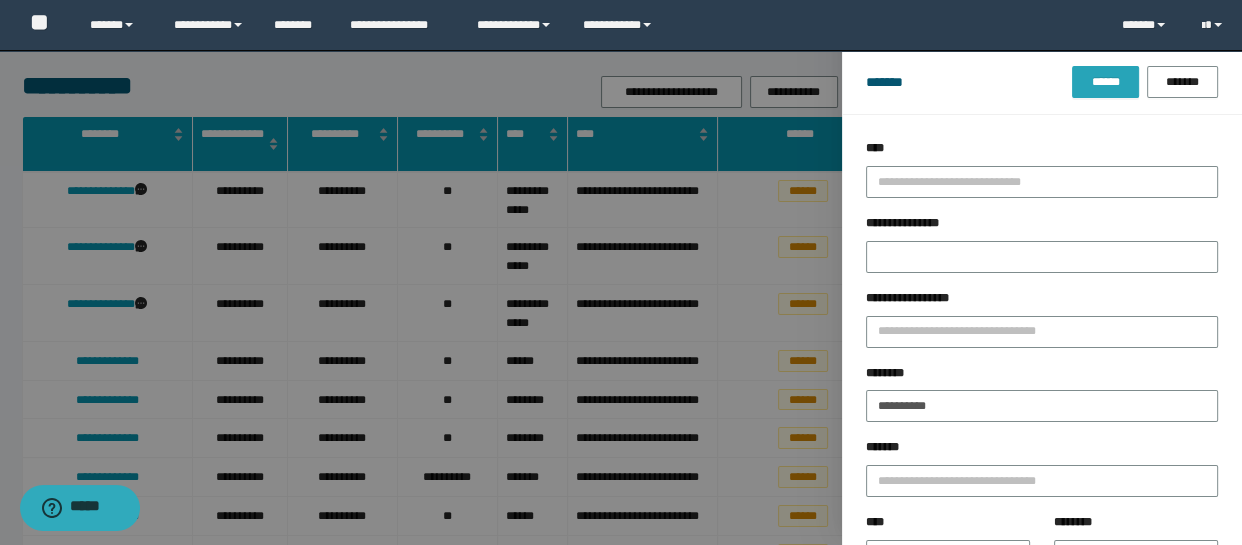 click on "******" at bounding box center [1105, 82] 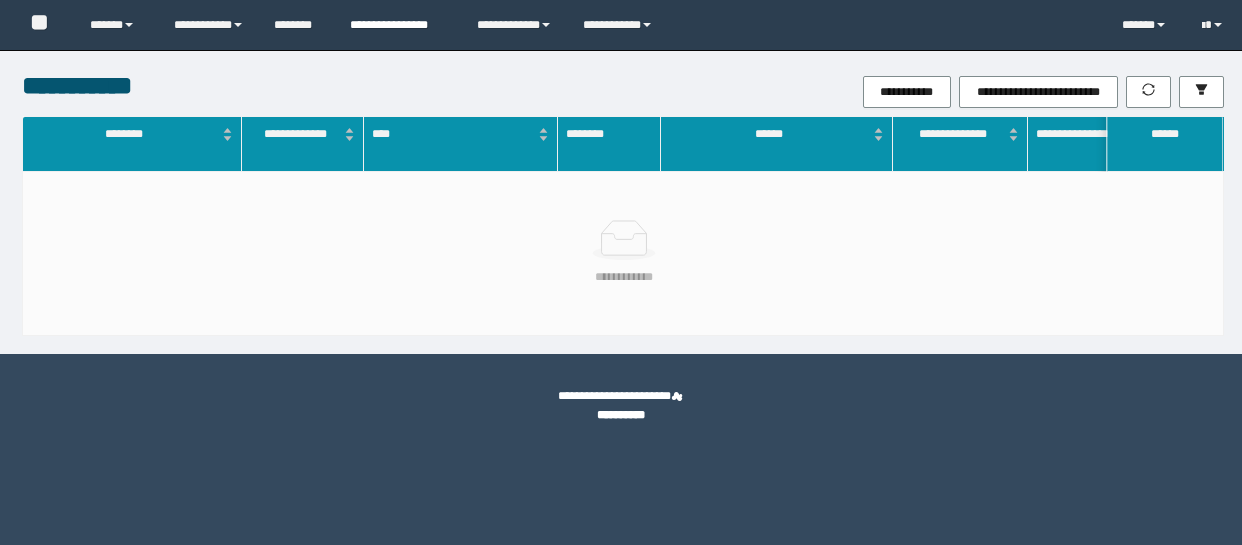 scroll, scrollTop: 0, scrollLeft: 0, axis: both 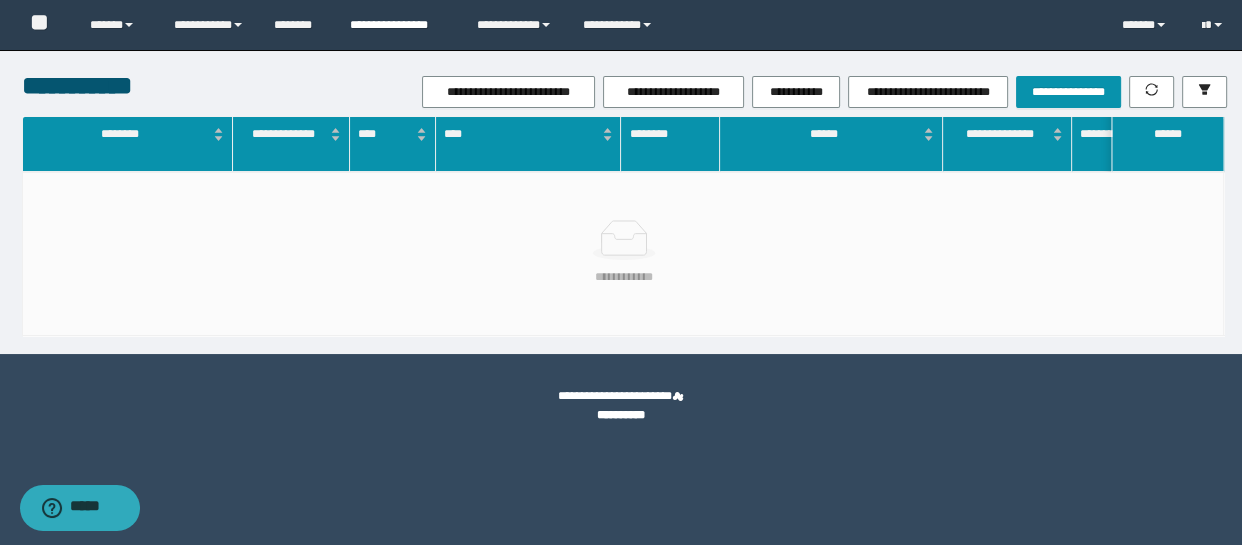 click on "**********" at bounding box center [398, 25] 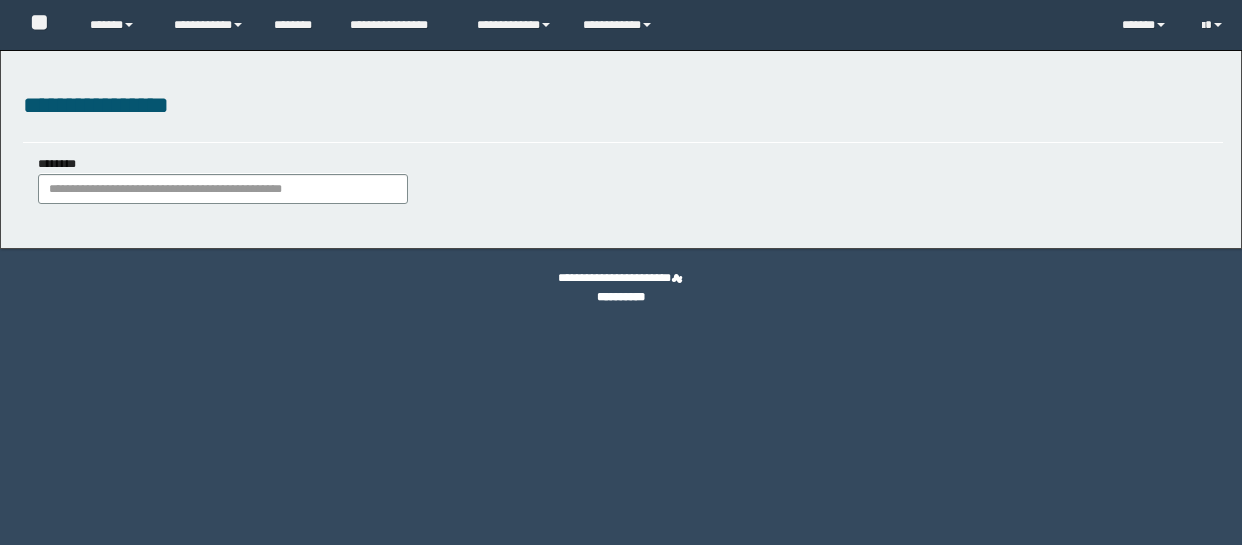 scroll, scrollTop: 0, scrollLeft: 0, axis: both 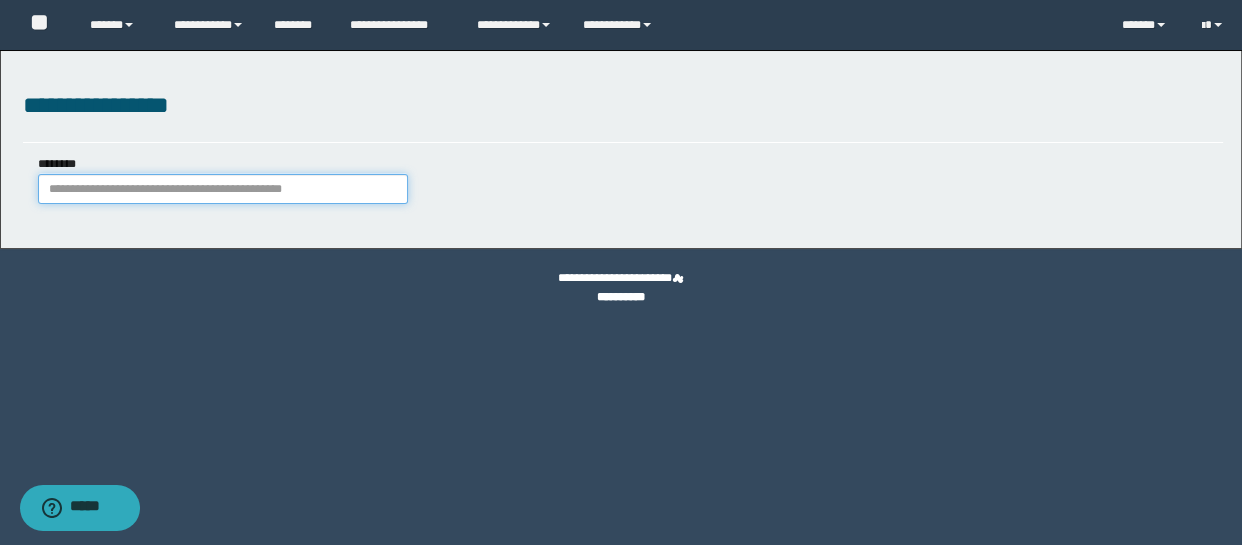 click on "********" at bounding box center [223, 189] 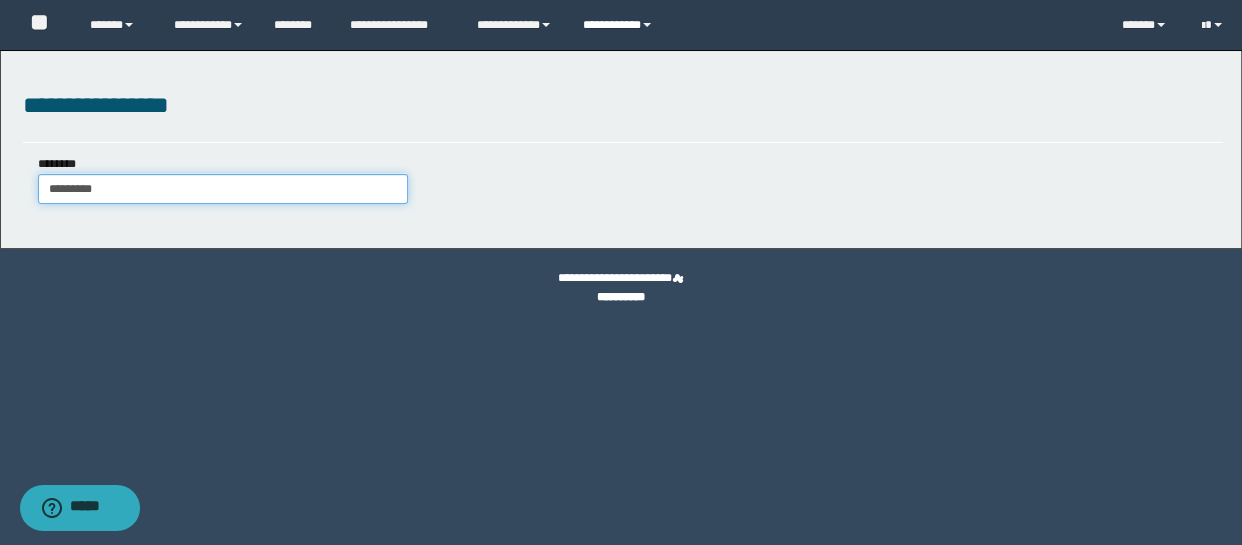 type on "*********" 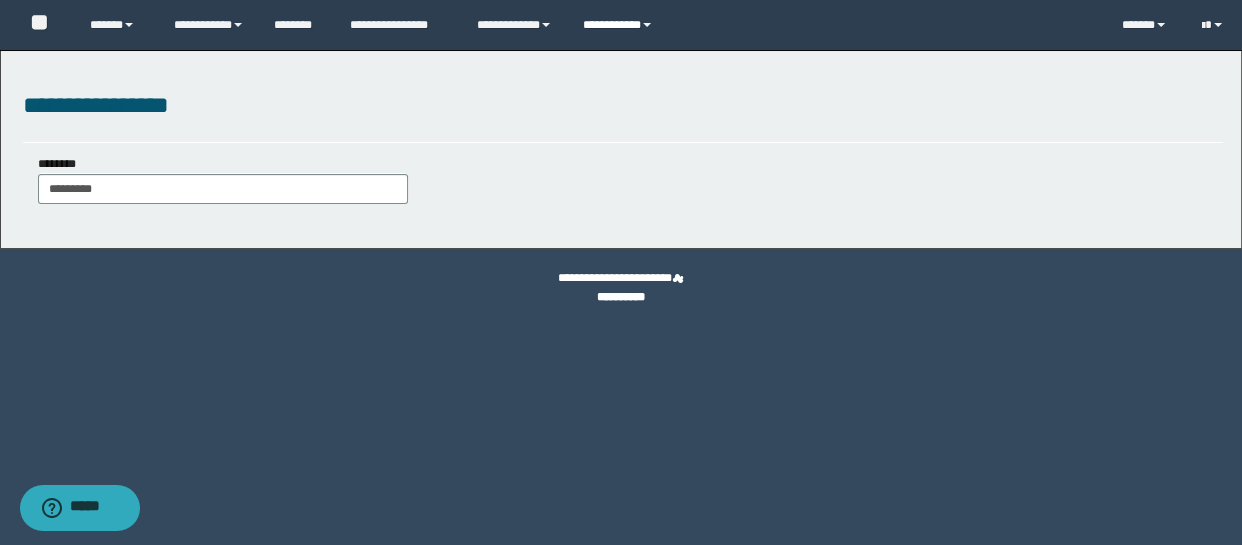 click on "**********" at bounding box center [620, 25] 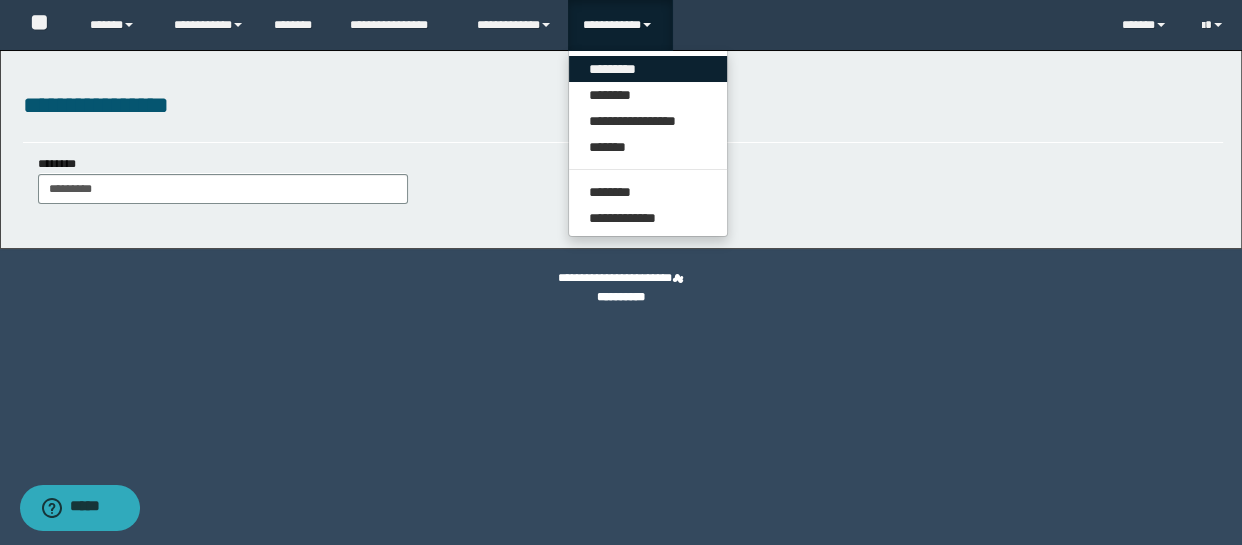 click on "*********" at bounding box center [648, 69] 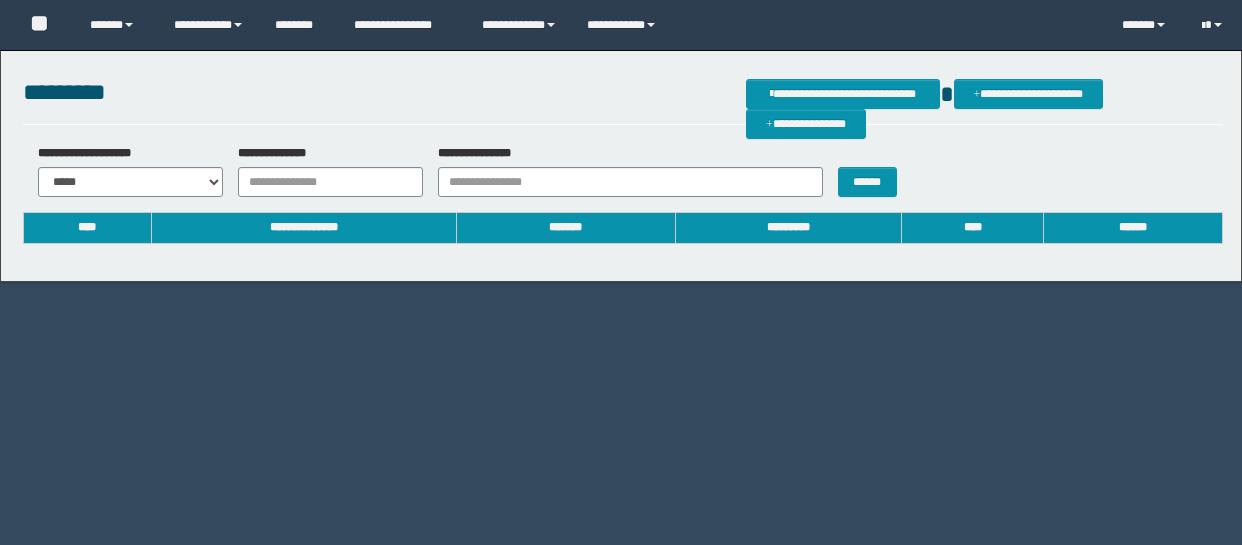 scroll, scrollTop: 0, scrollLeft: 0, axis: both 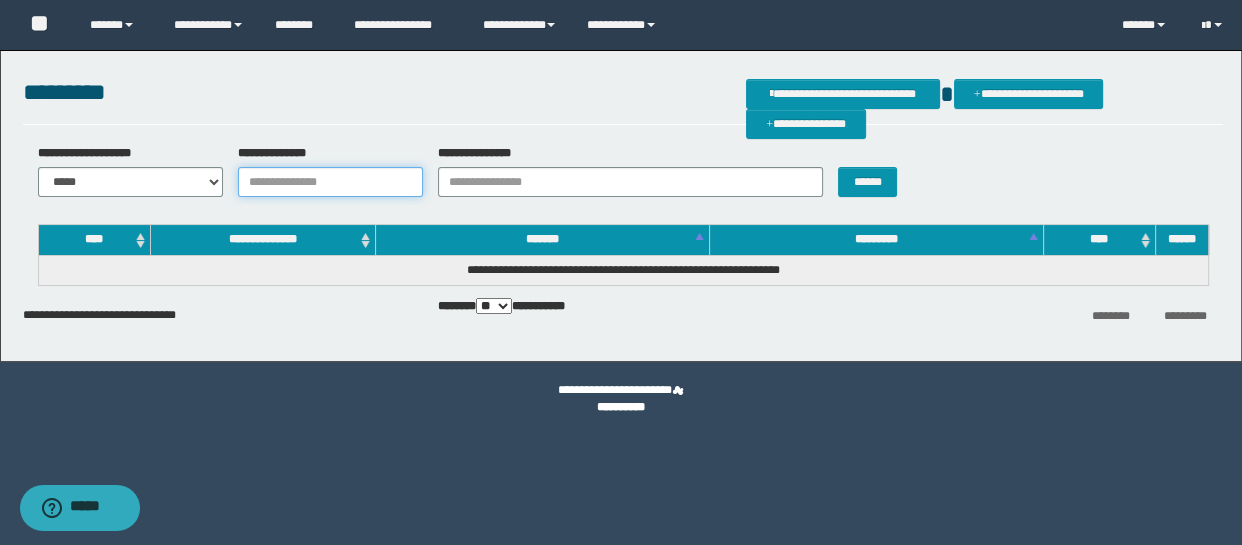 click on "**********" at bounding box center [330, 182] 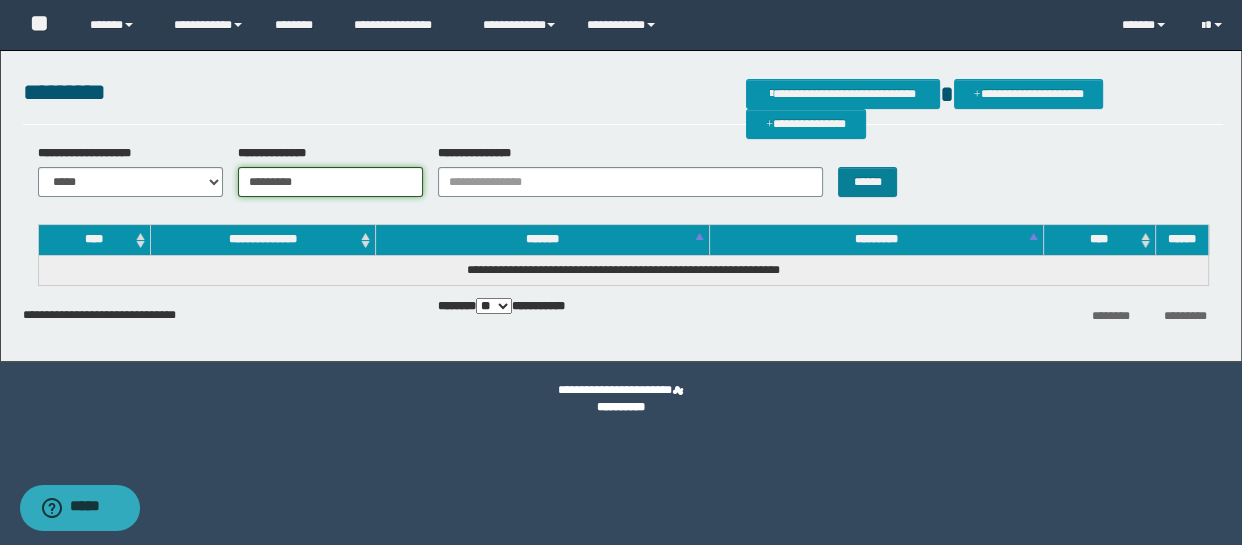 type on "*********" 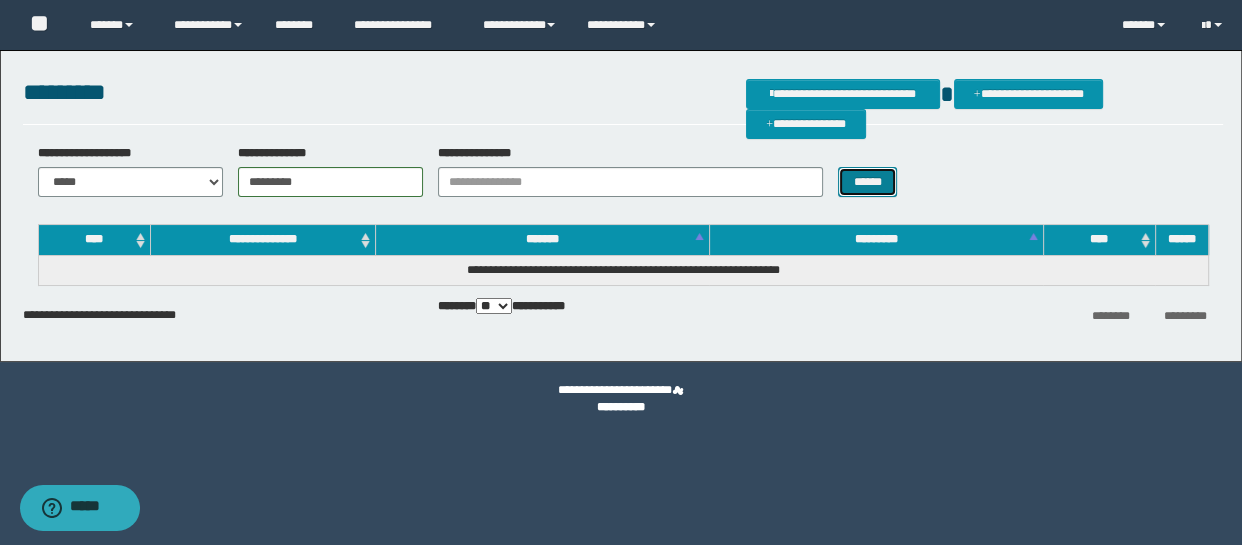 click on "******" at bounding box center (867, 182) 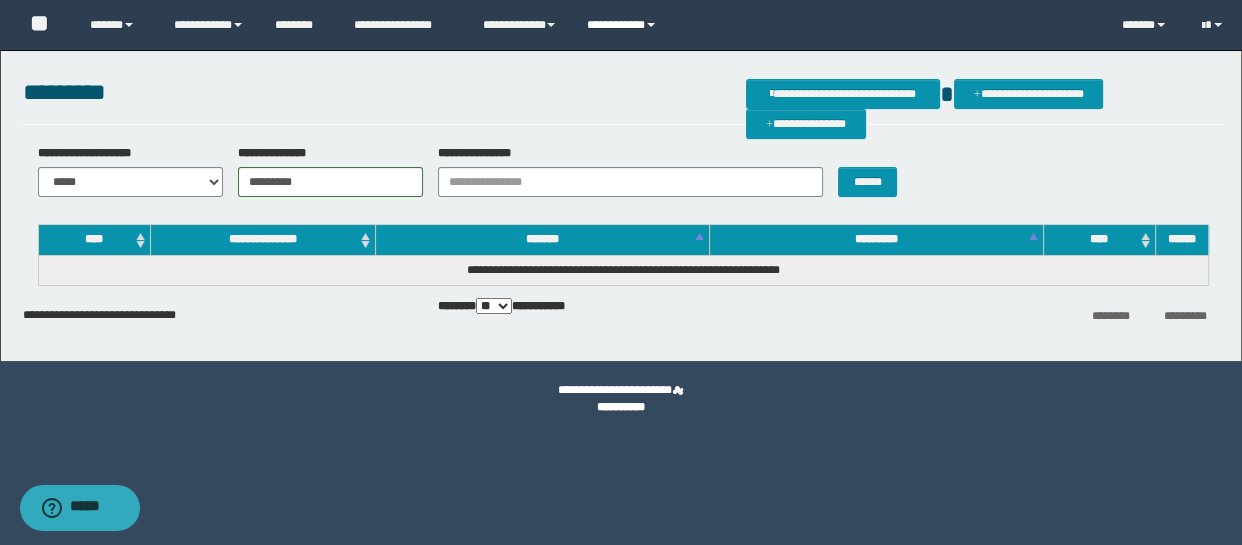 click on "**********" at bounding box center [623, 25] 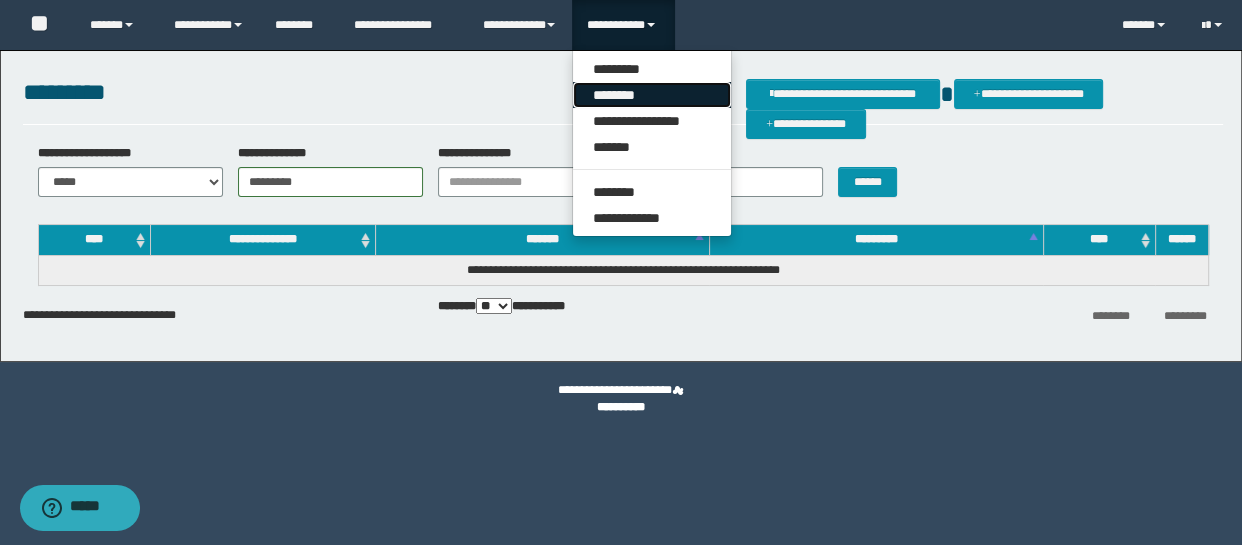 click on "********" at bounding box center (652, 95) 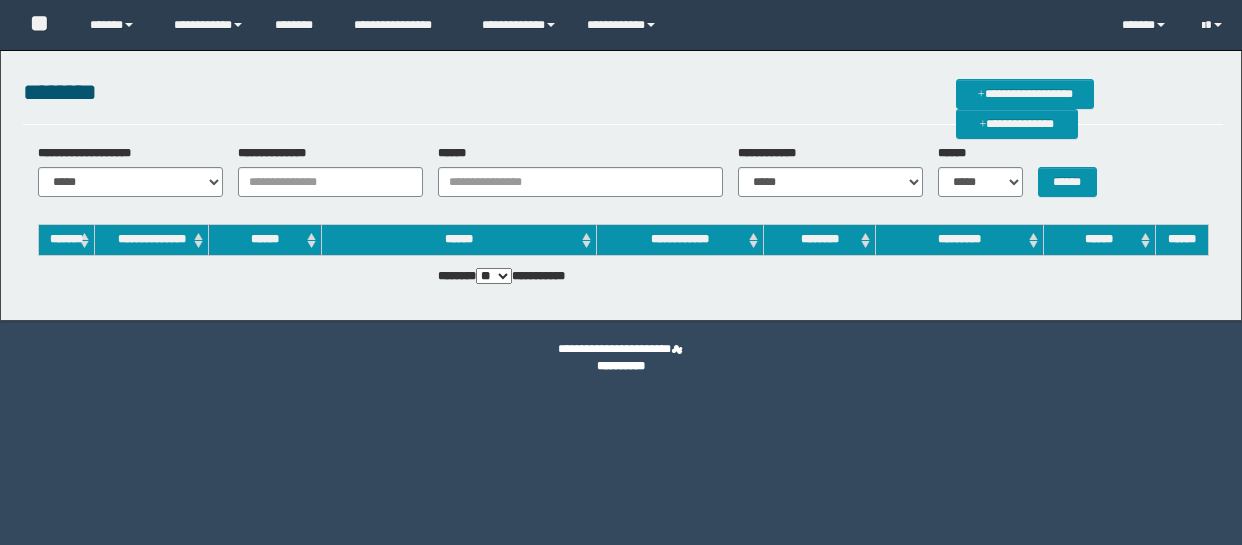 scroll, scrollTop: 0, scrollLeft: 0, axis: both 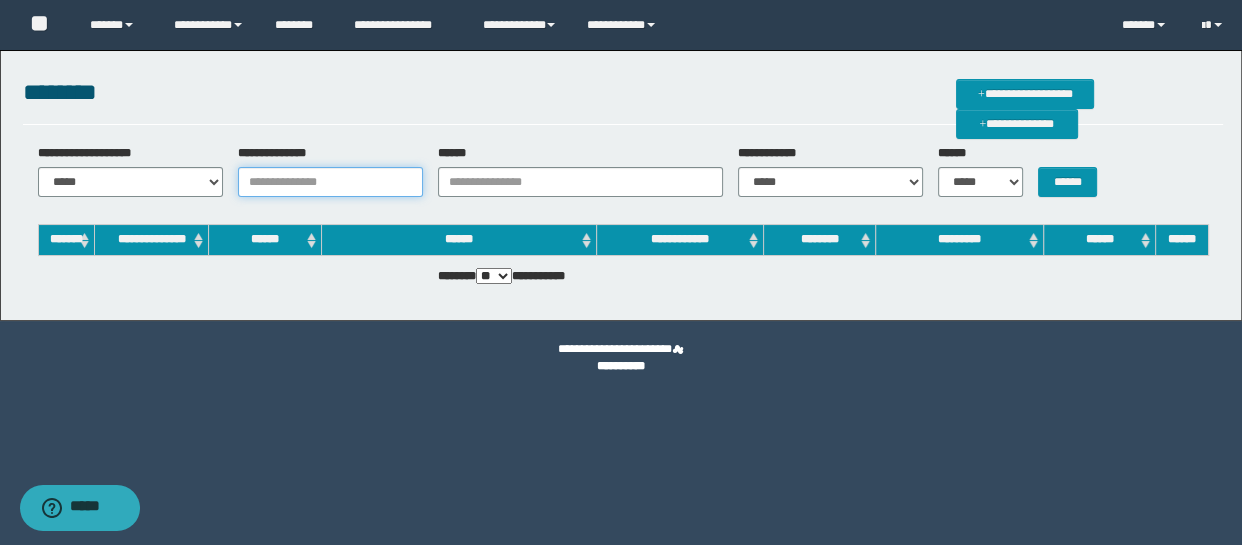 click on "**********" at bounding box center [330, 182] 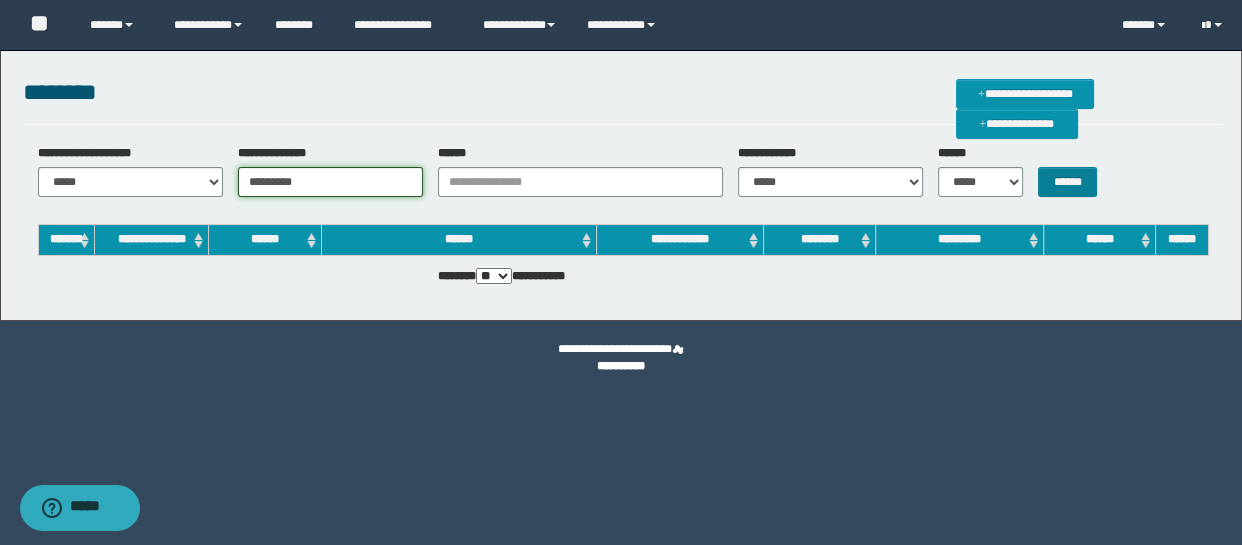 type on "*********" 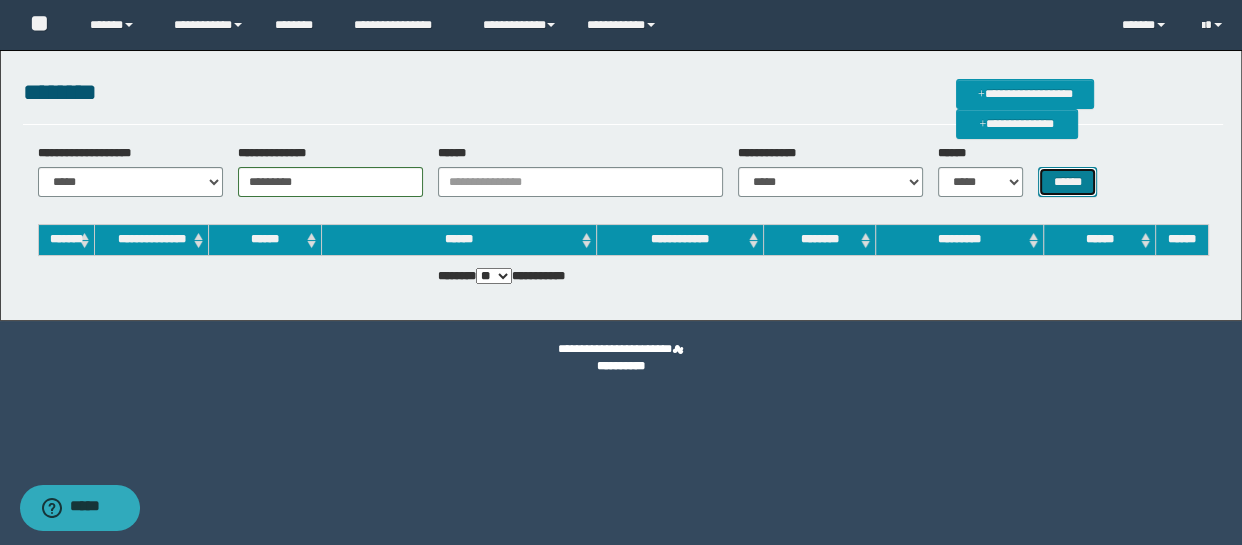 click on "******" at bounding box center (1067, 182) 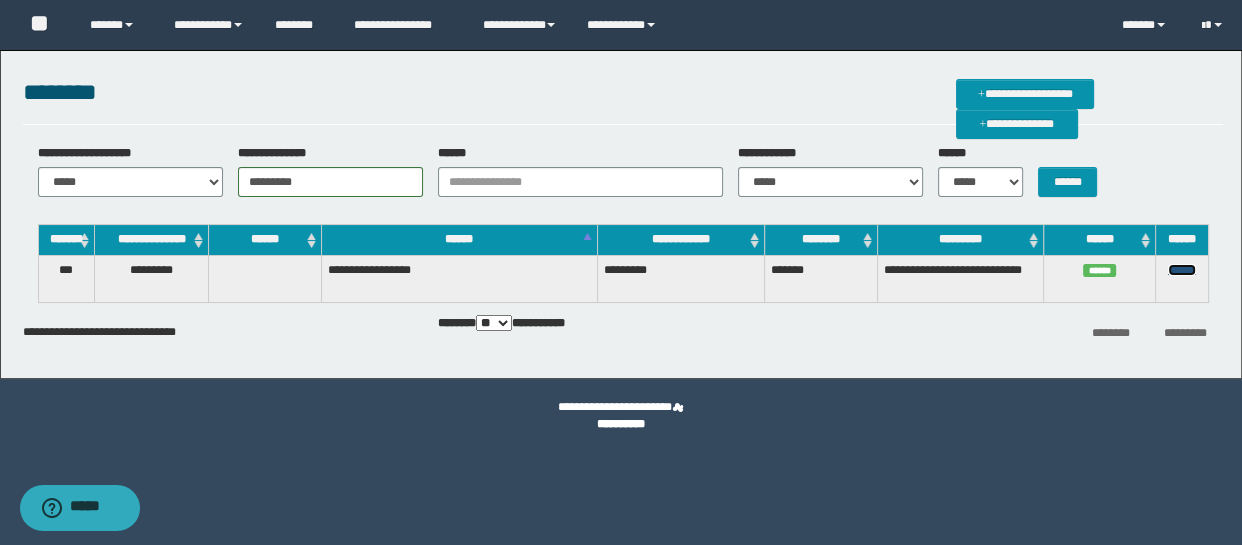 click on "******" at bounding box center [1182, 270] 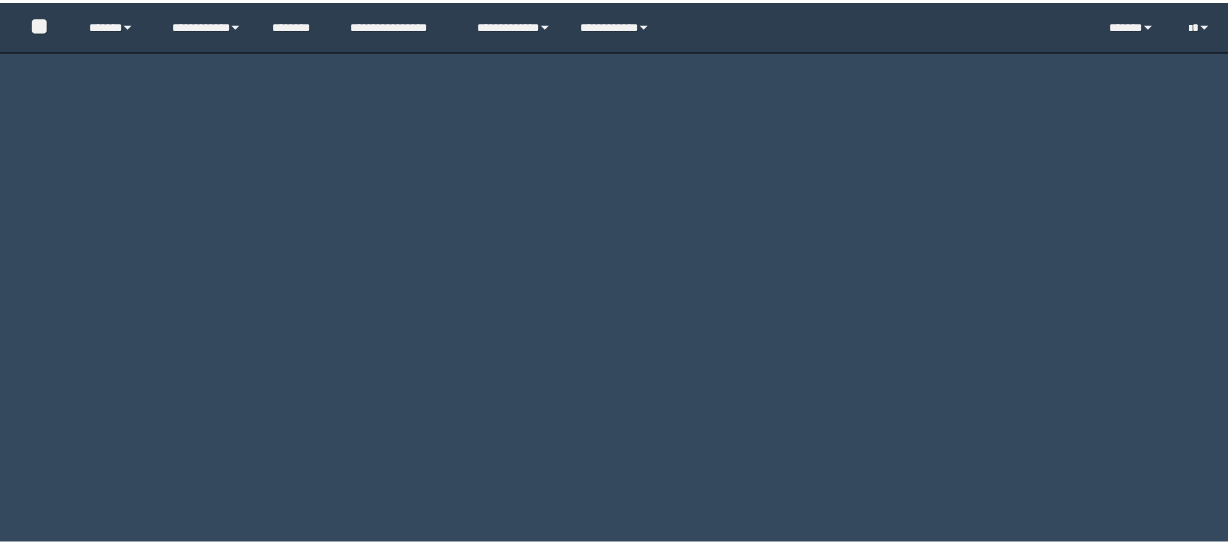 scroll, scrollTop: 0, scrollLeft: 0, axis: both 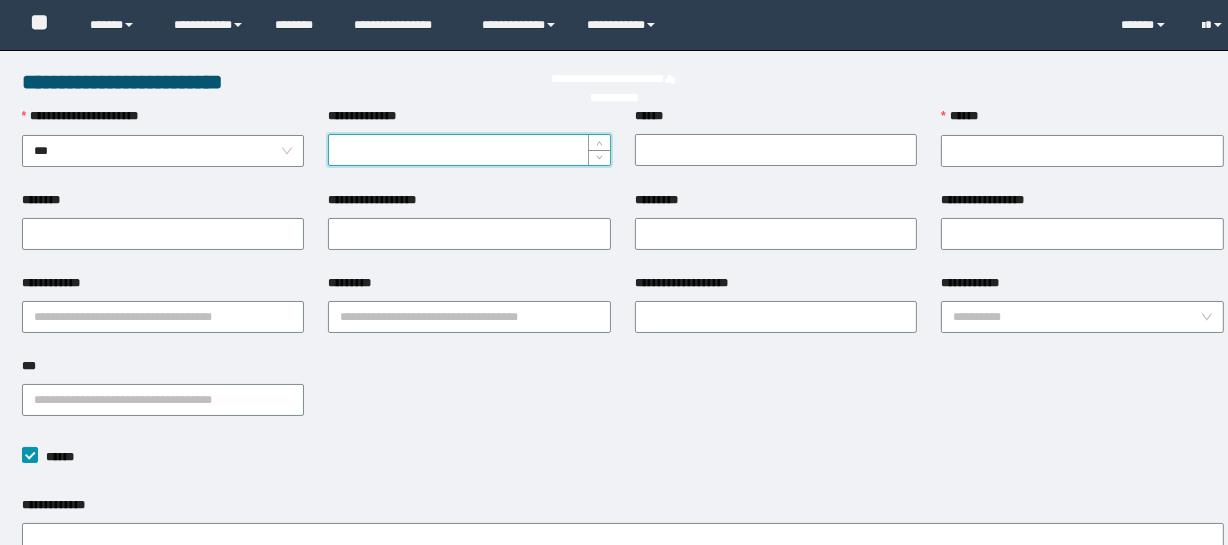 type on "*********" 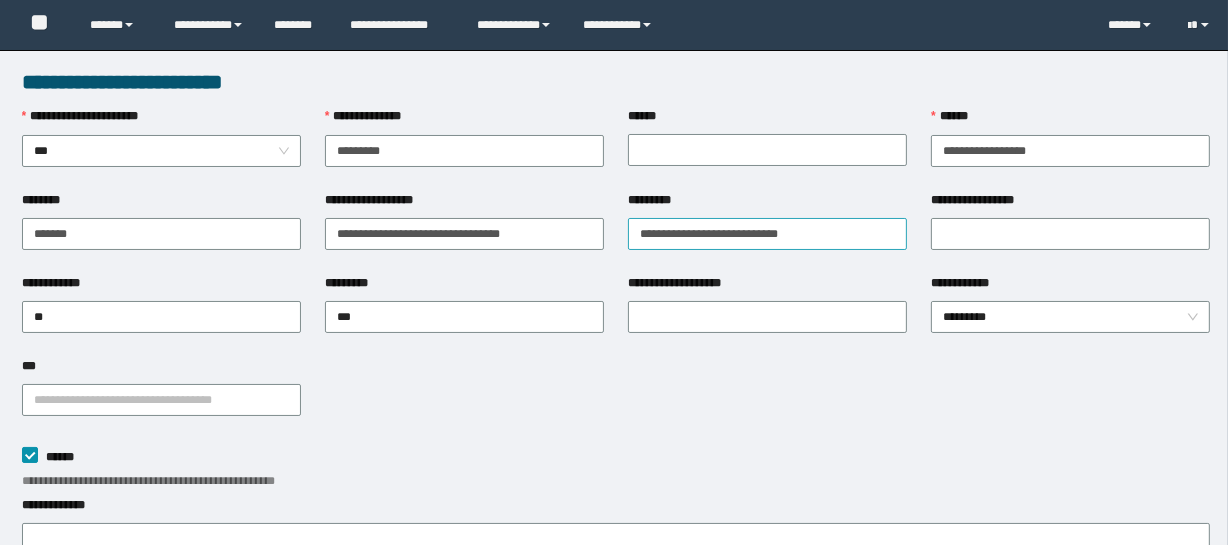 scroll, scrollTop: 0, scrollLeft: 0, axis: both 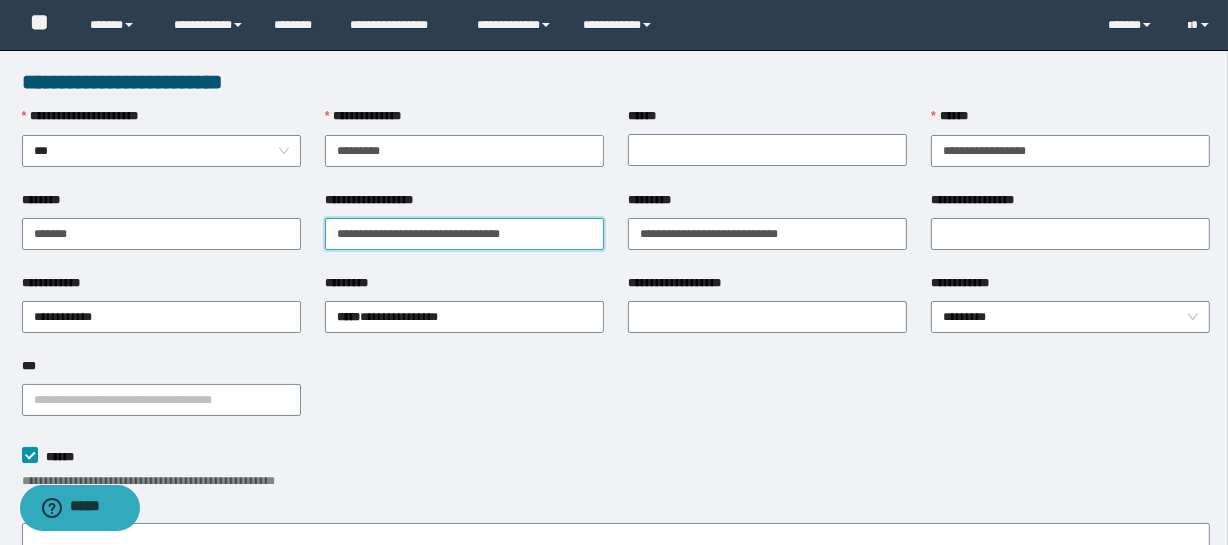 drag, startPoint x: 544, startPoint y: 239, endPoint x: 0, endPoint y: 143, distance: 552.40564 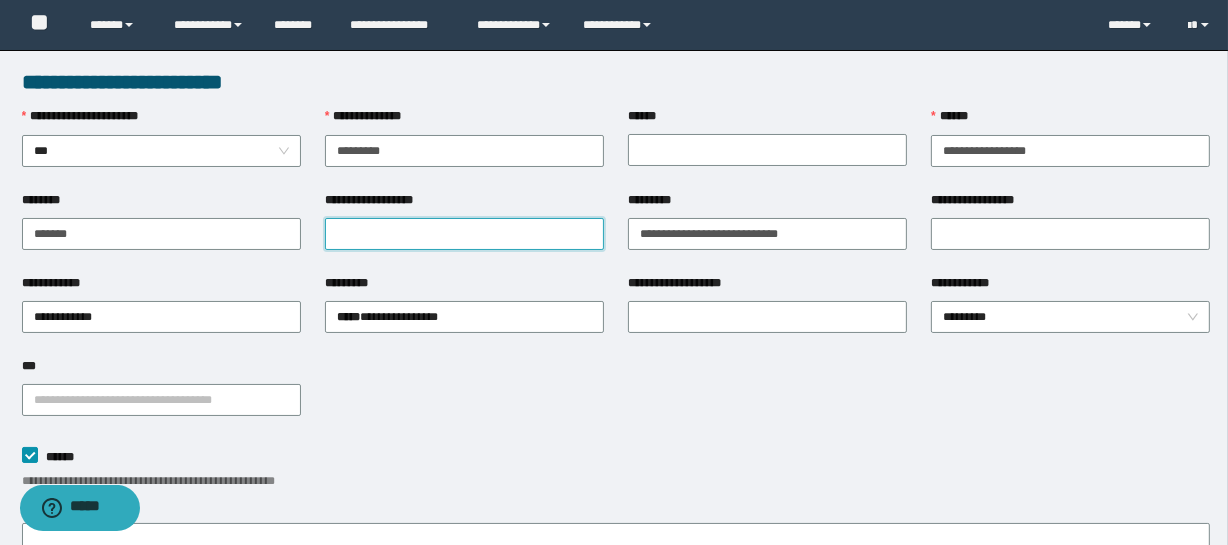 paste on "**********" 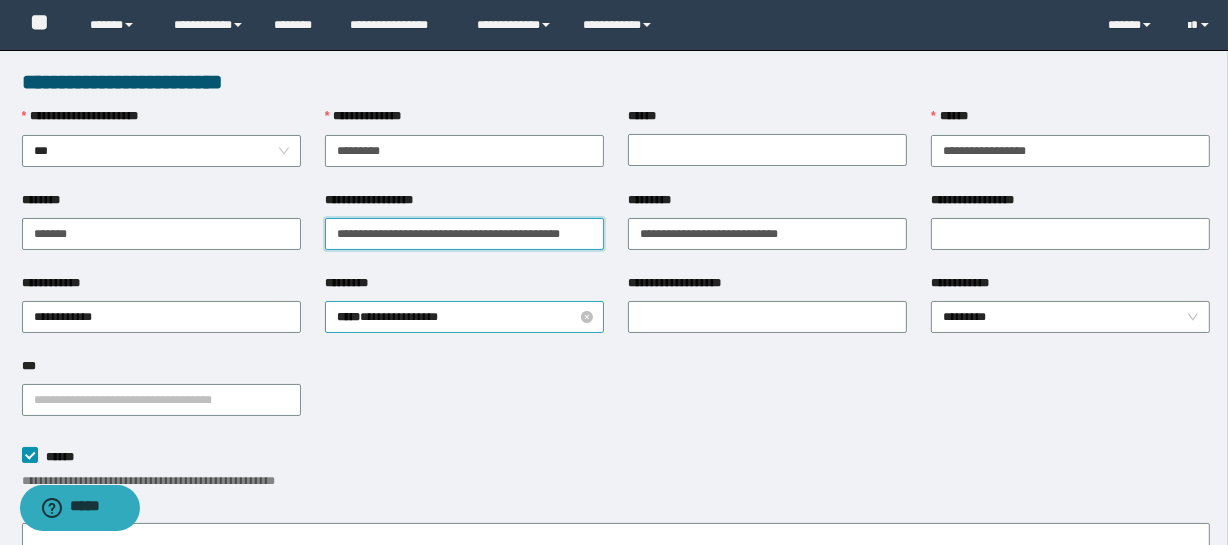 scroll, scrollTop: 0, scrollLeft: 0, axis: both 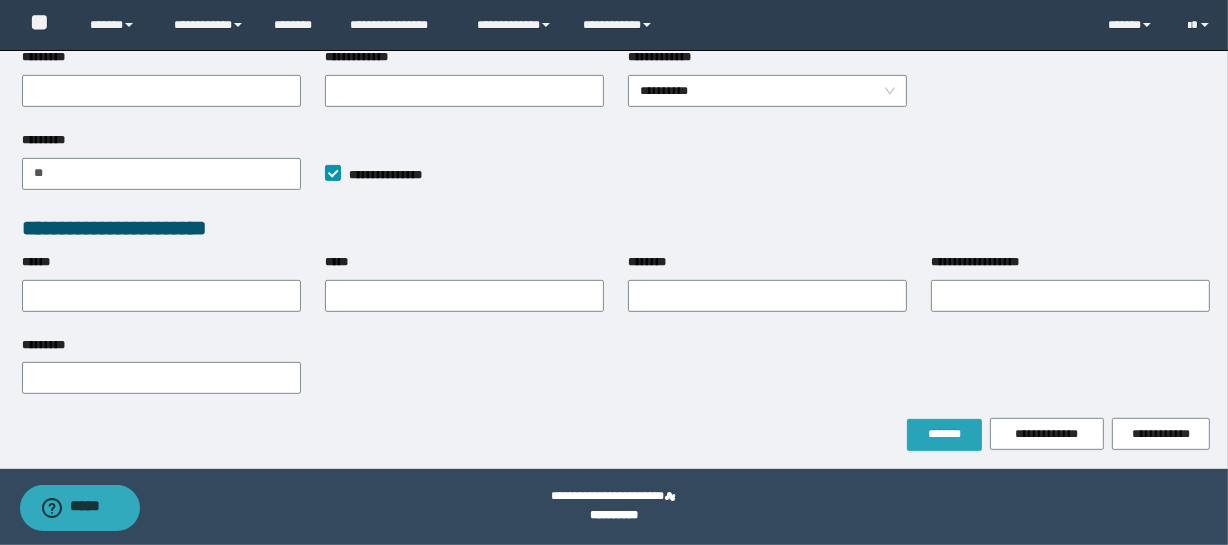 type on "**********" 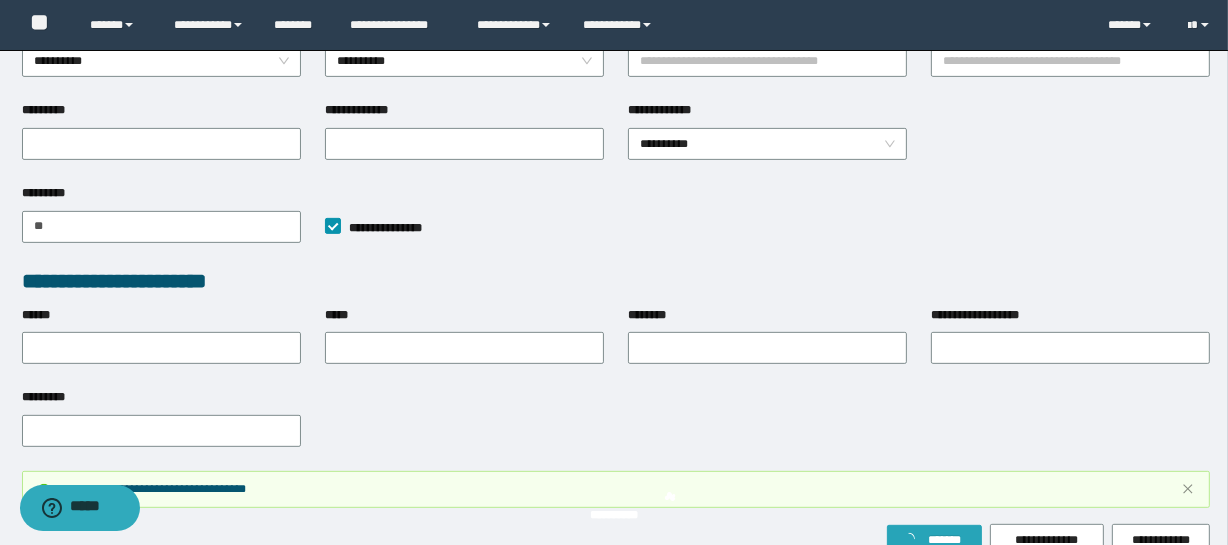 scroll, scrollTop: 724, scrollLeft: 0, axis: vertical 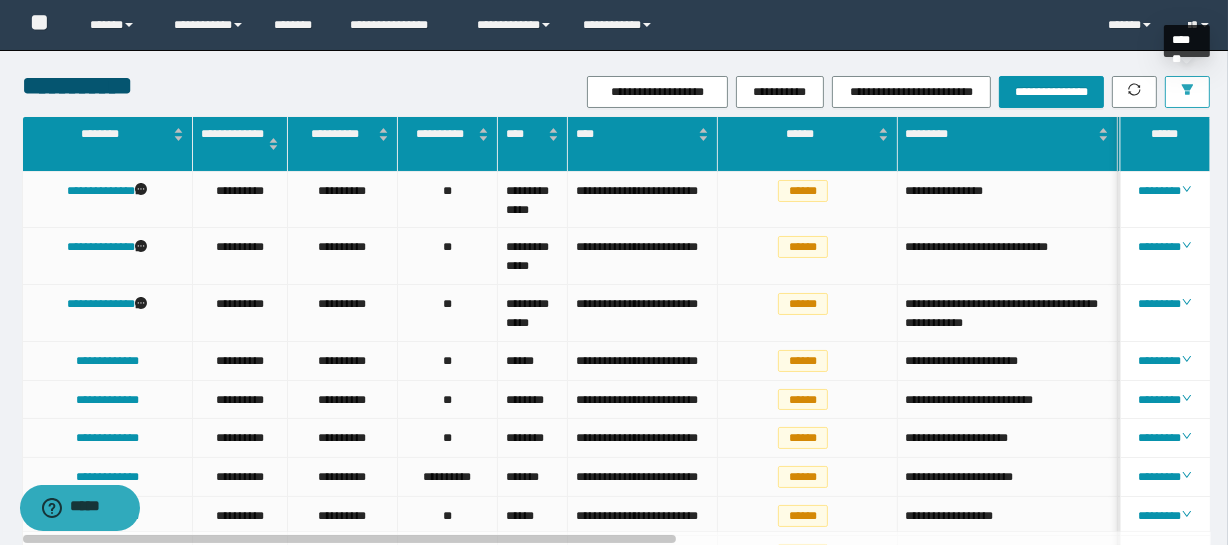 click at bounding box center [1187, 92] 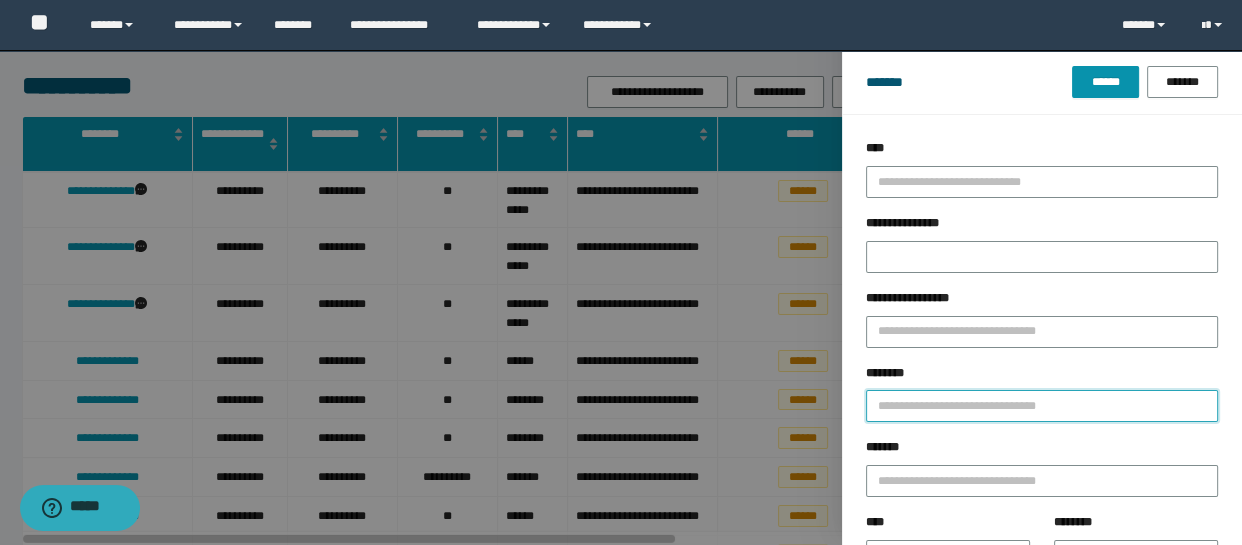 click on "********" at bounding box center (1042, 406) 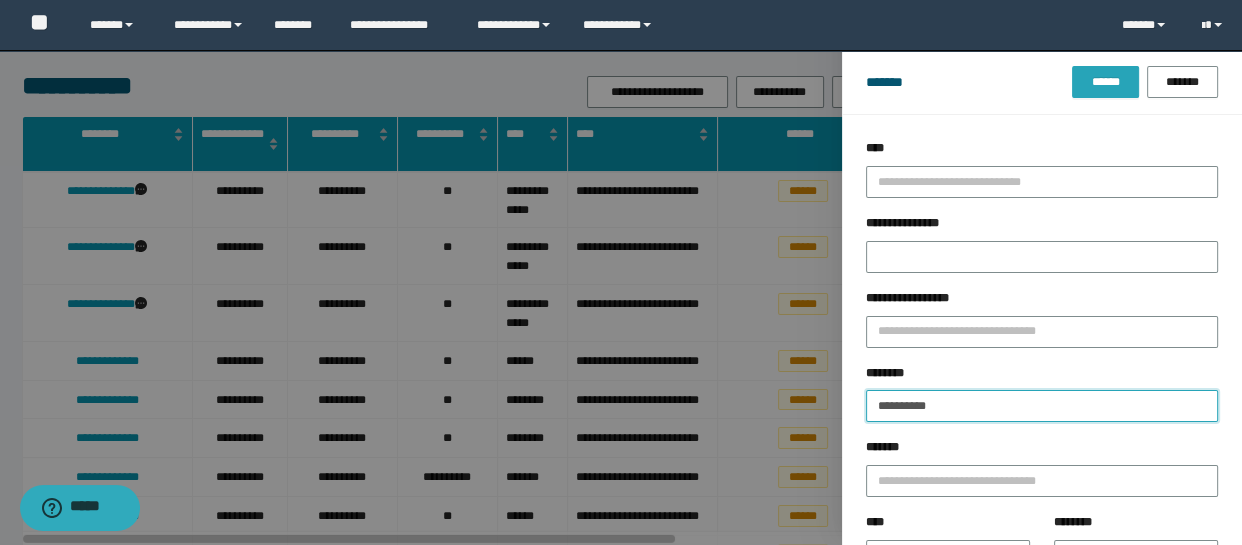 type on "**********" 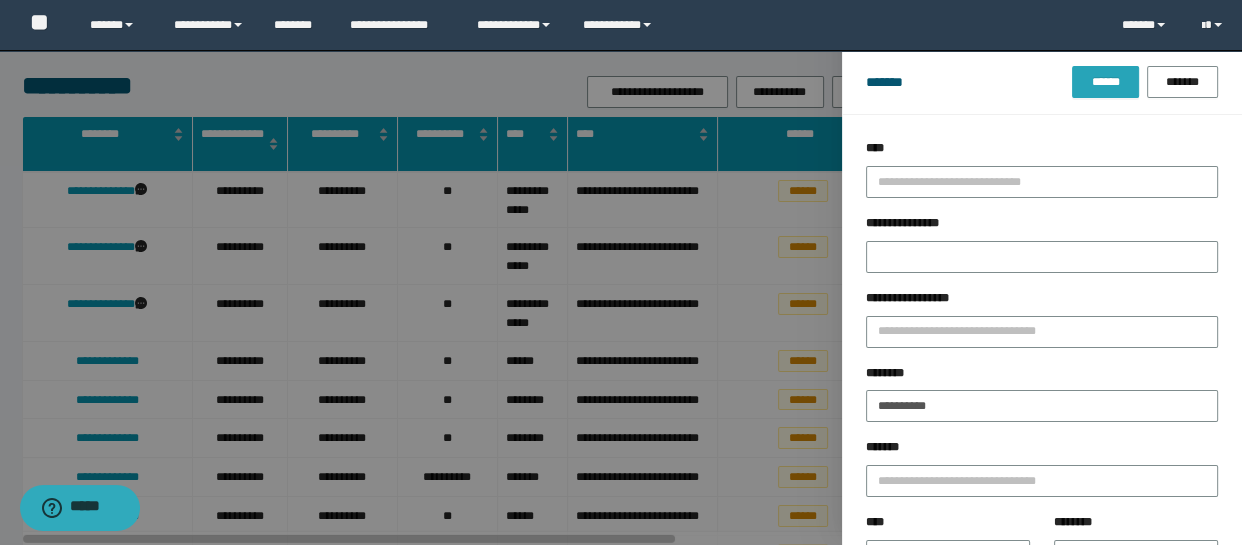 click on "******" at bounding box center [1105, 82] 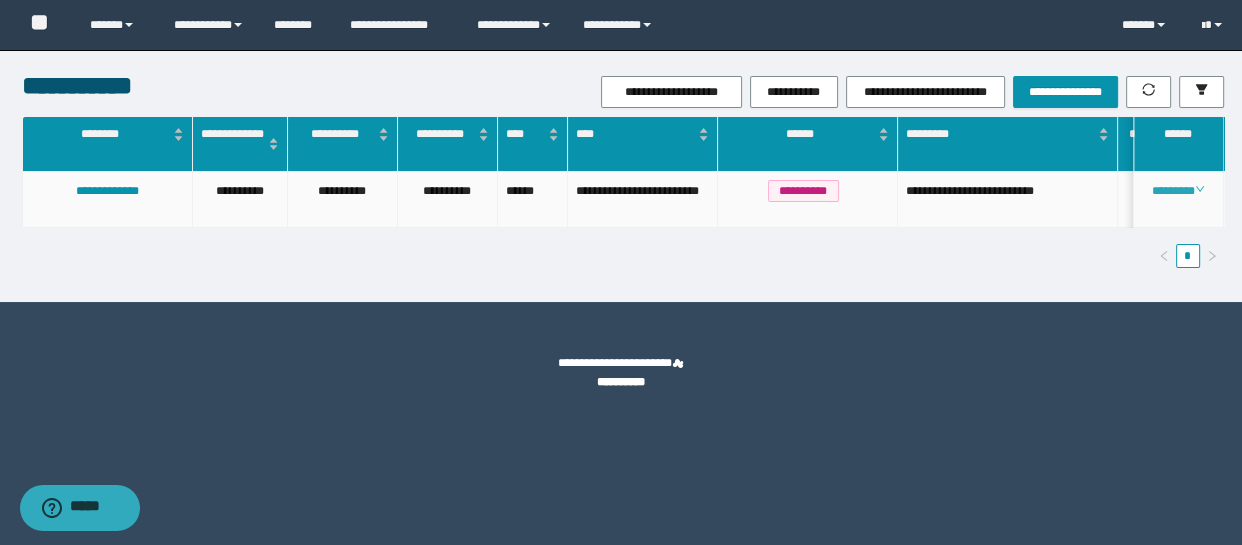 click on "********" at bounding box center (1178, 191) 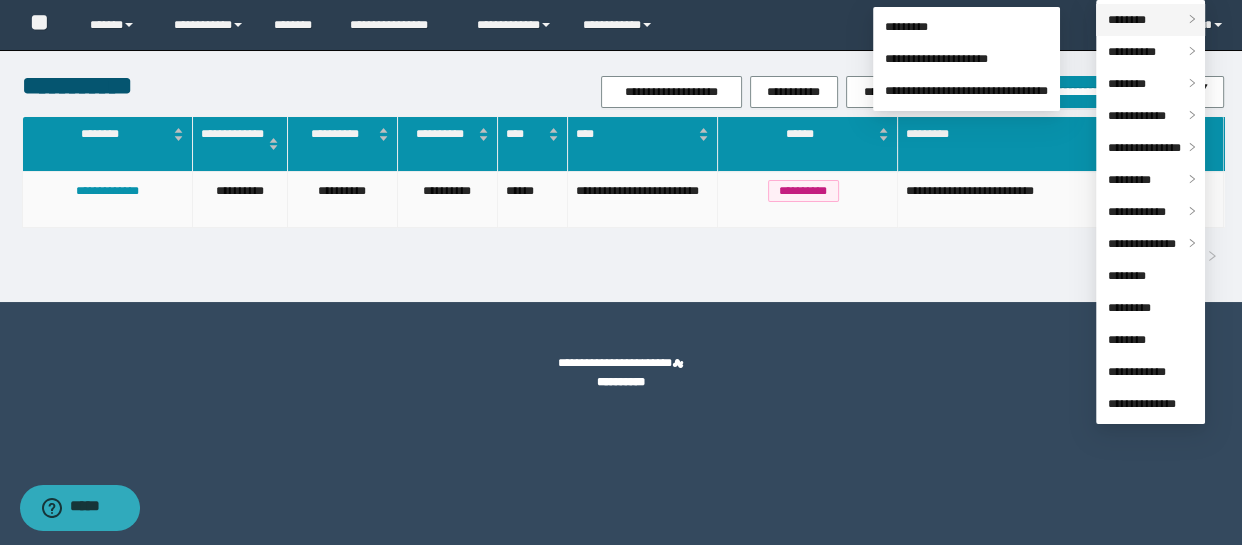 click on "********" at bounding box center (1150, 20) 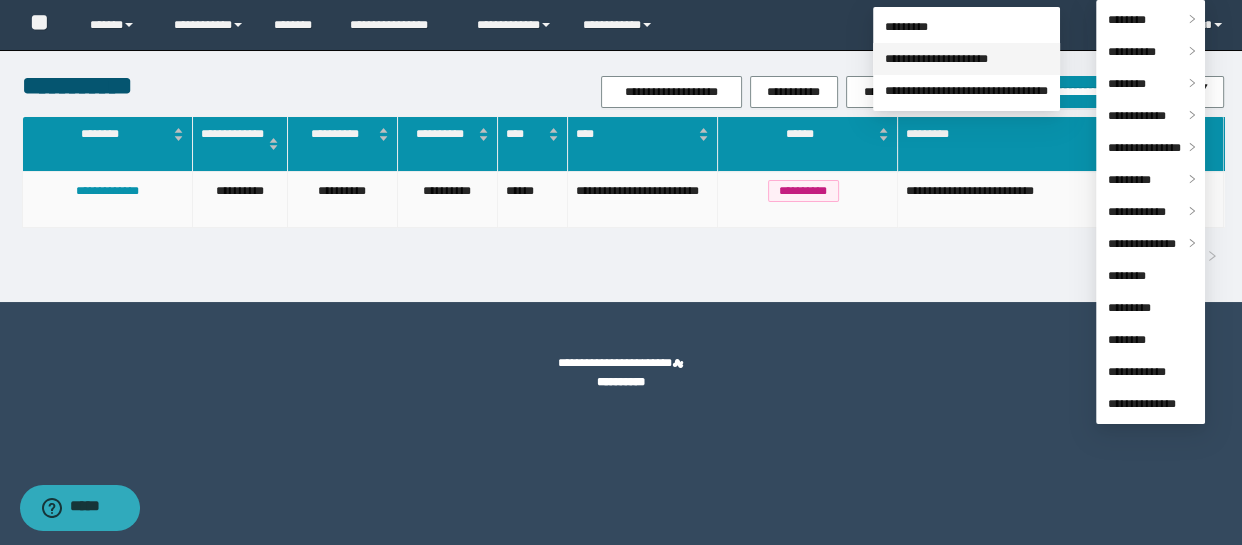 click on "**********" at bounding box center [936, 59] 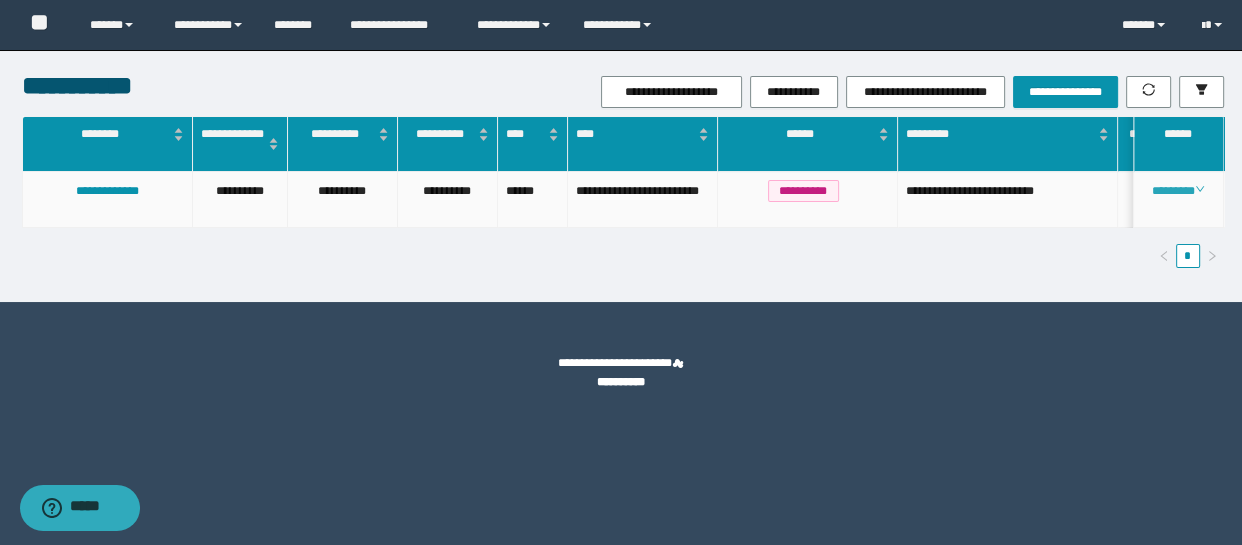 click on "********" at bounding box center [1178, 191] 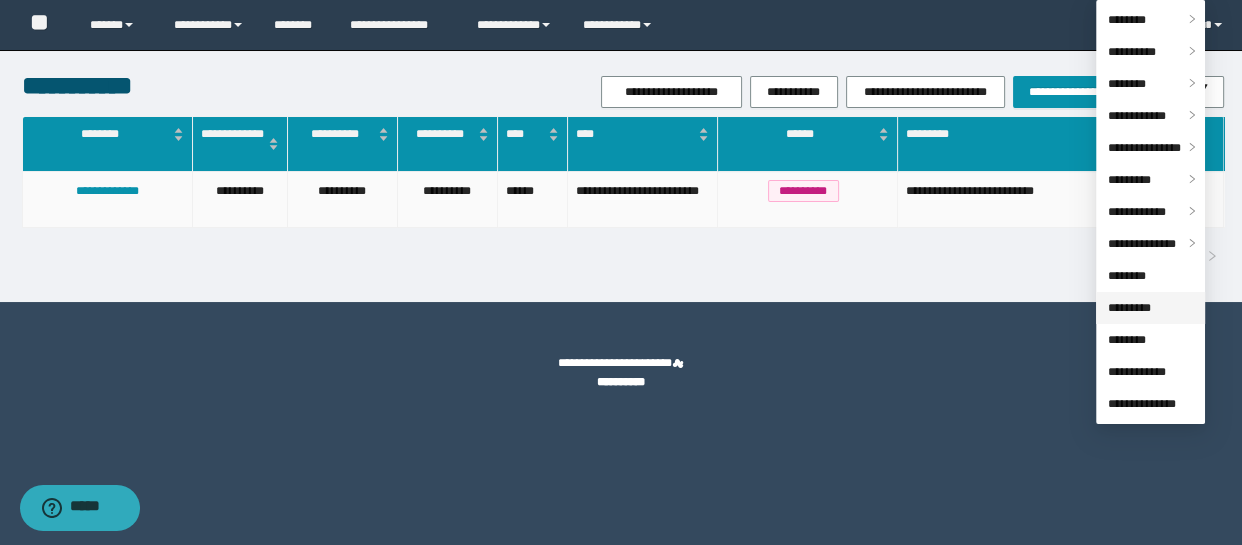 click on "*********" at bounding box center [1129, 308] 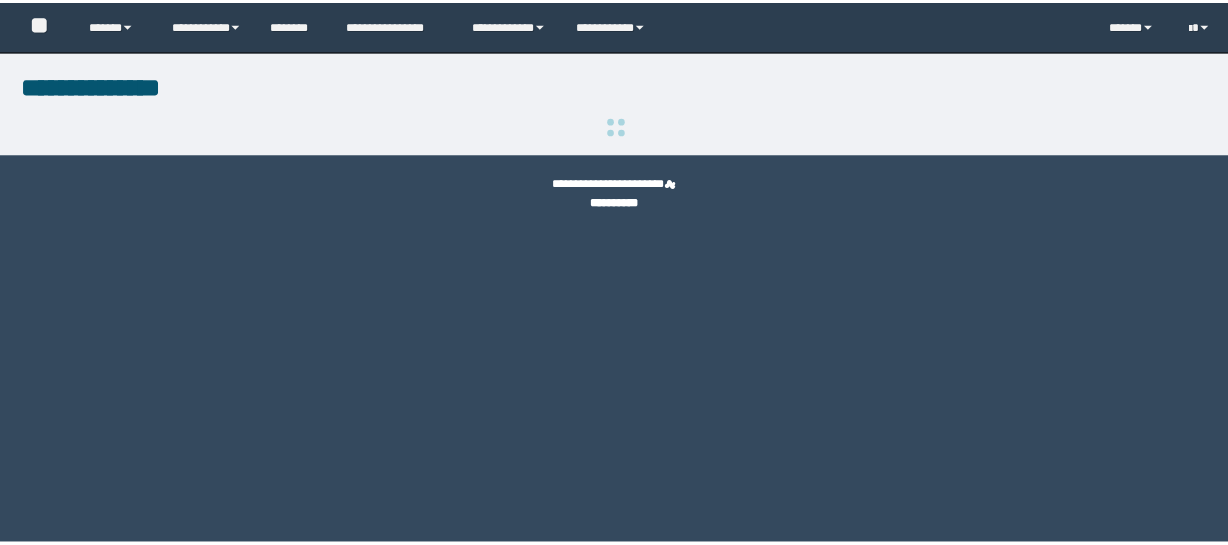 scroll, scrollTop: 0, scrollLeft: 0, axis: both 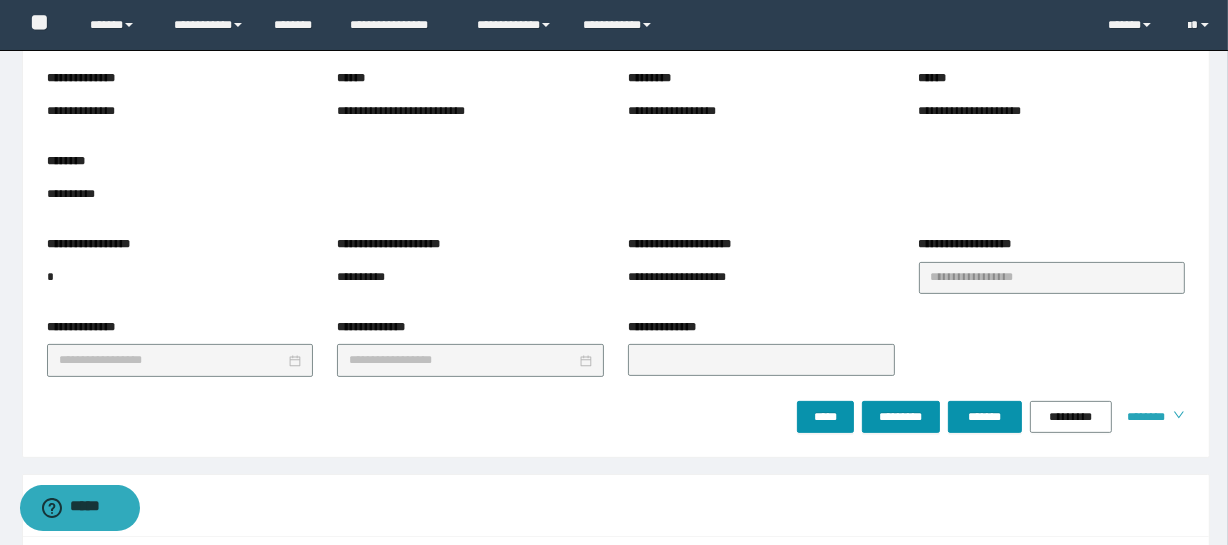 click on "********" at bounding box center [1142, 417] 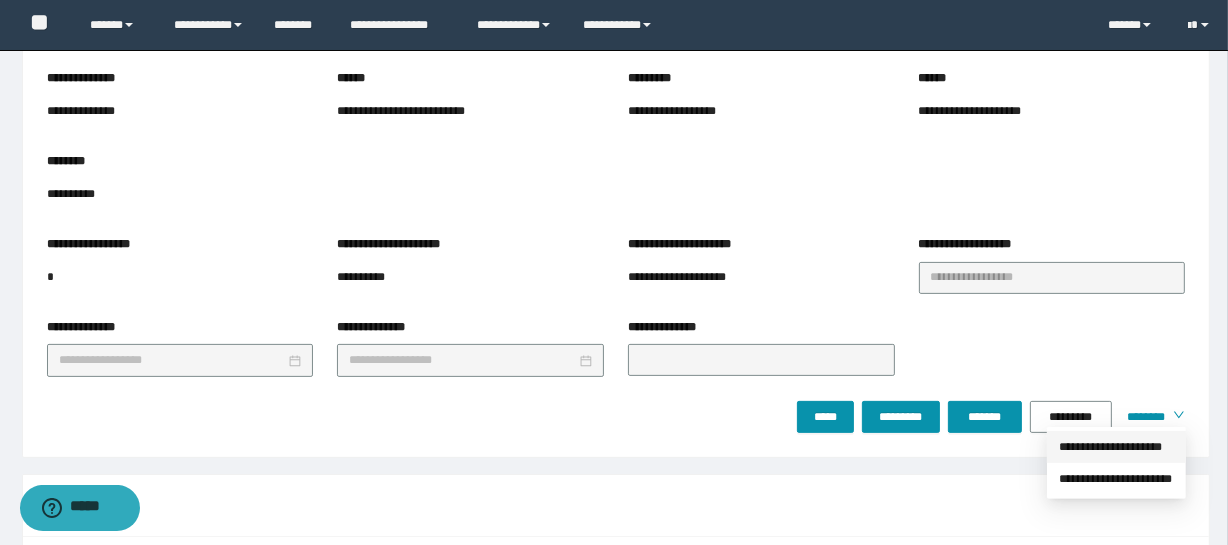 click on "**********" at bounding box center (1116, 447) 